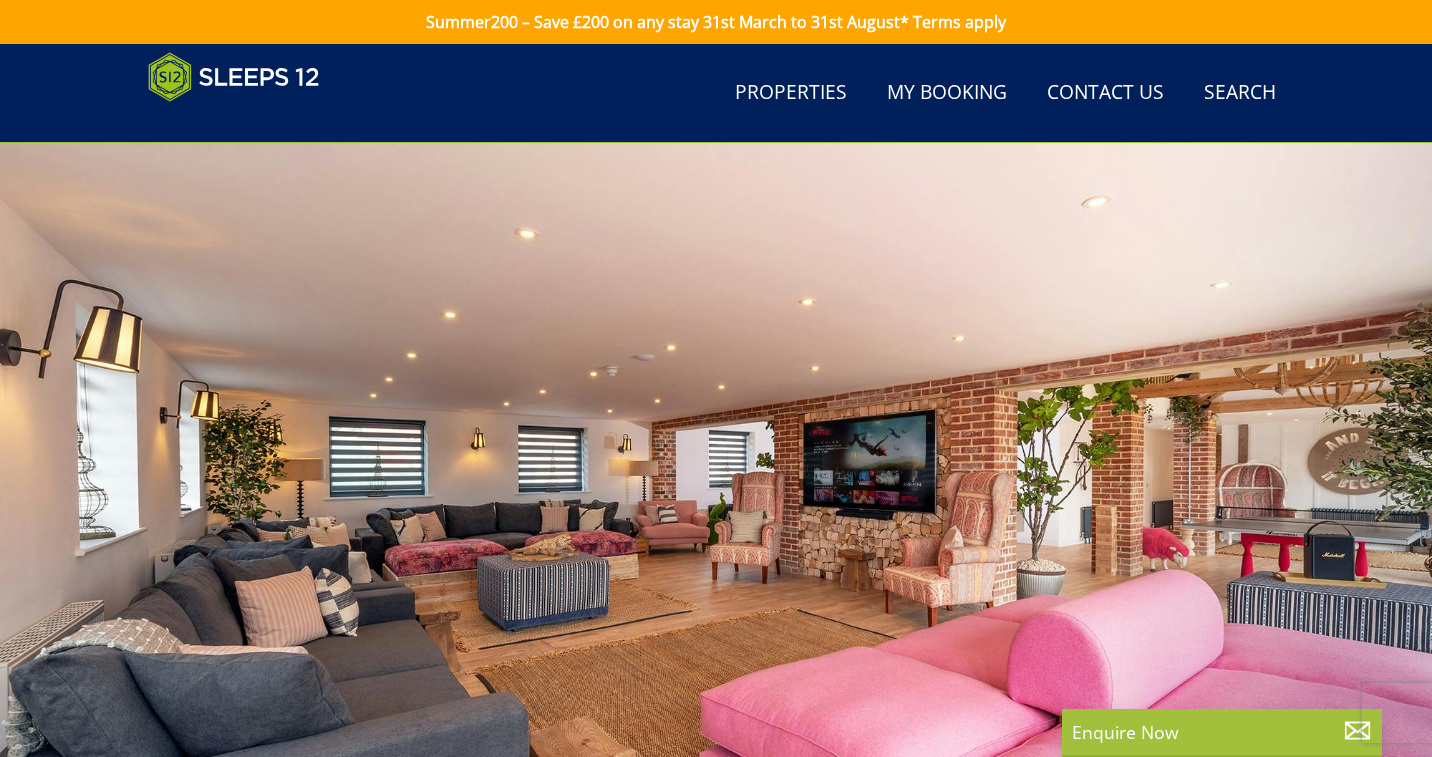 scroll, scrollTop: 207, scrollLeft: 0, axis: vertical 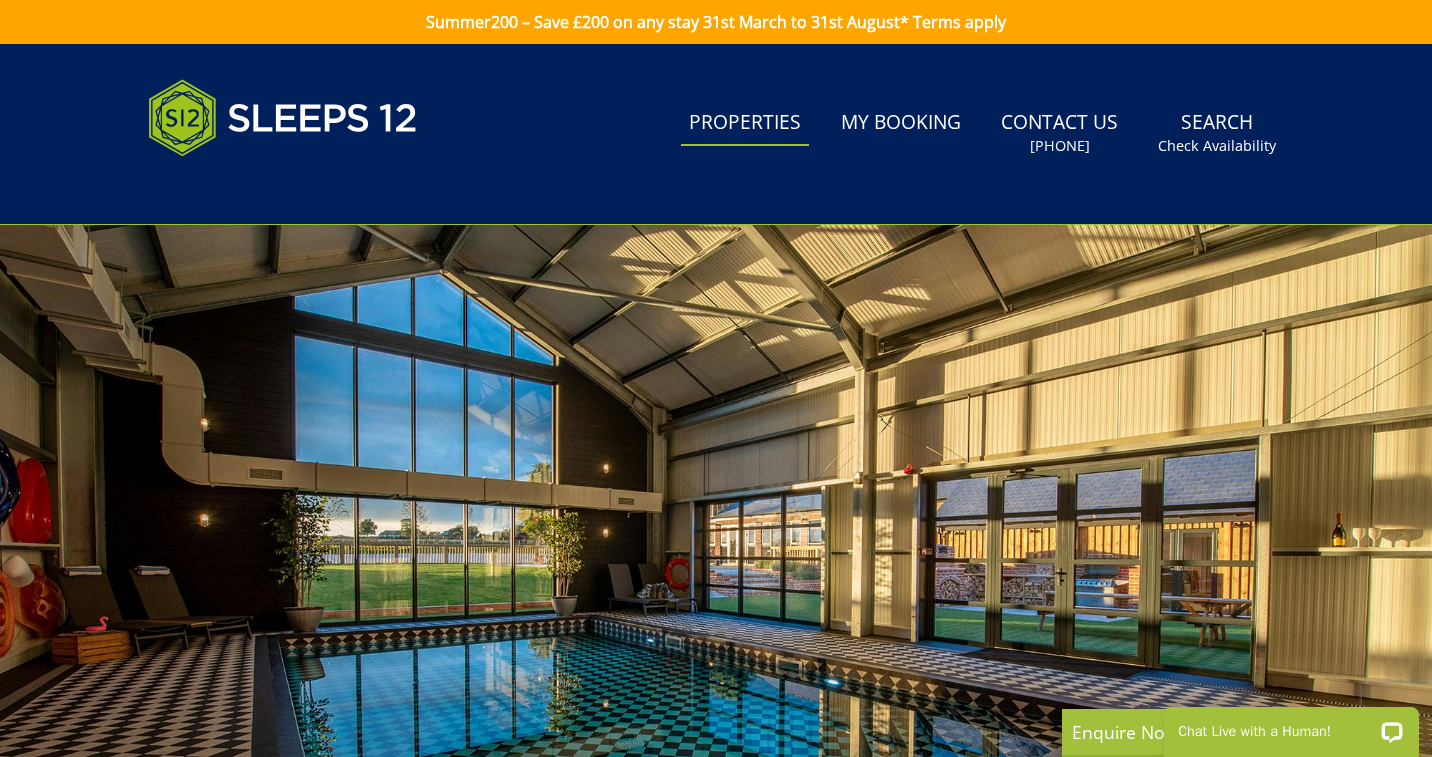 click on "Properties" at bounding box center [745, 123] 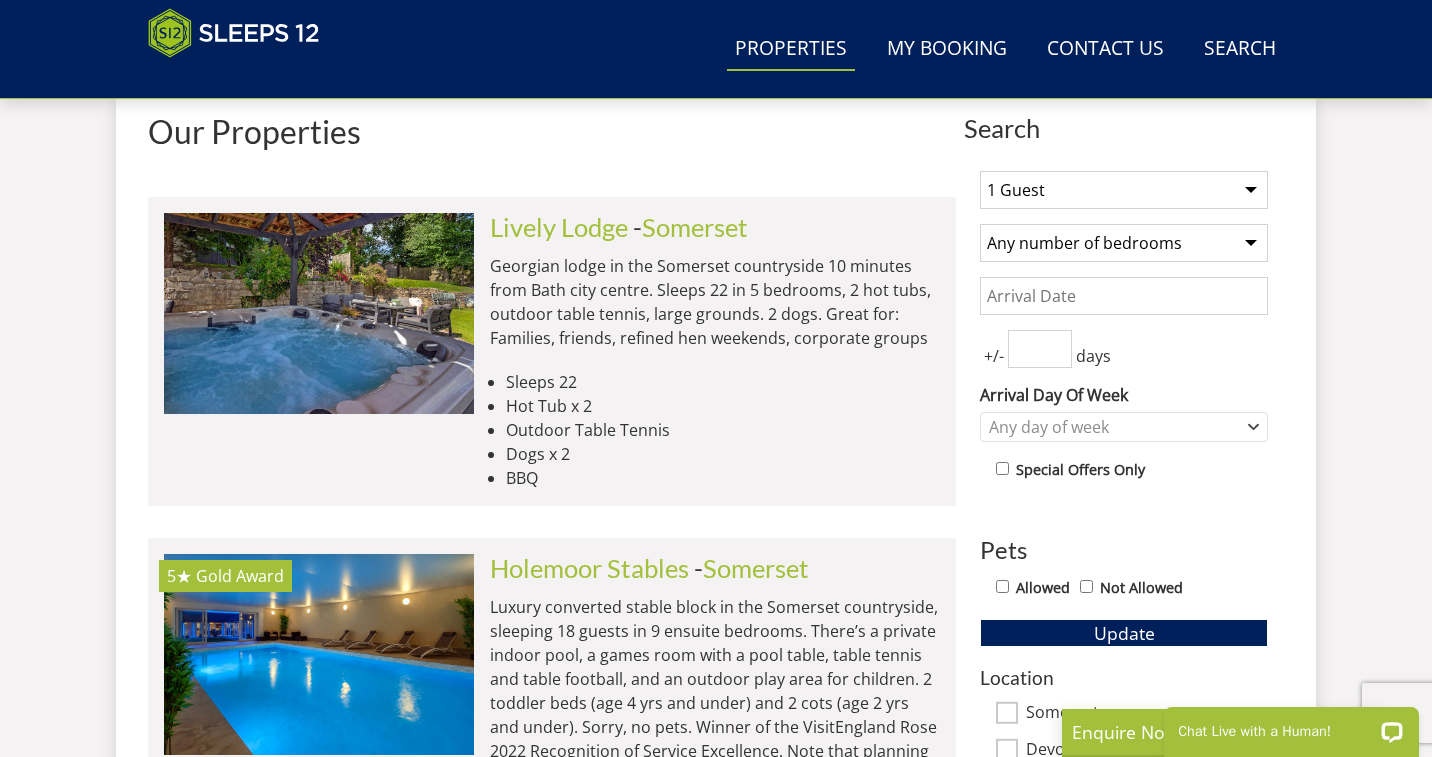 scroll, scrollTop: 0, scrollLeft: 0, axis: both 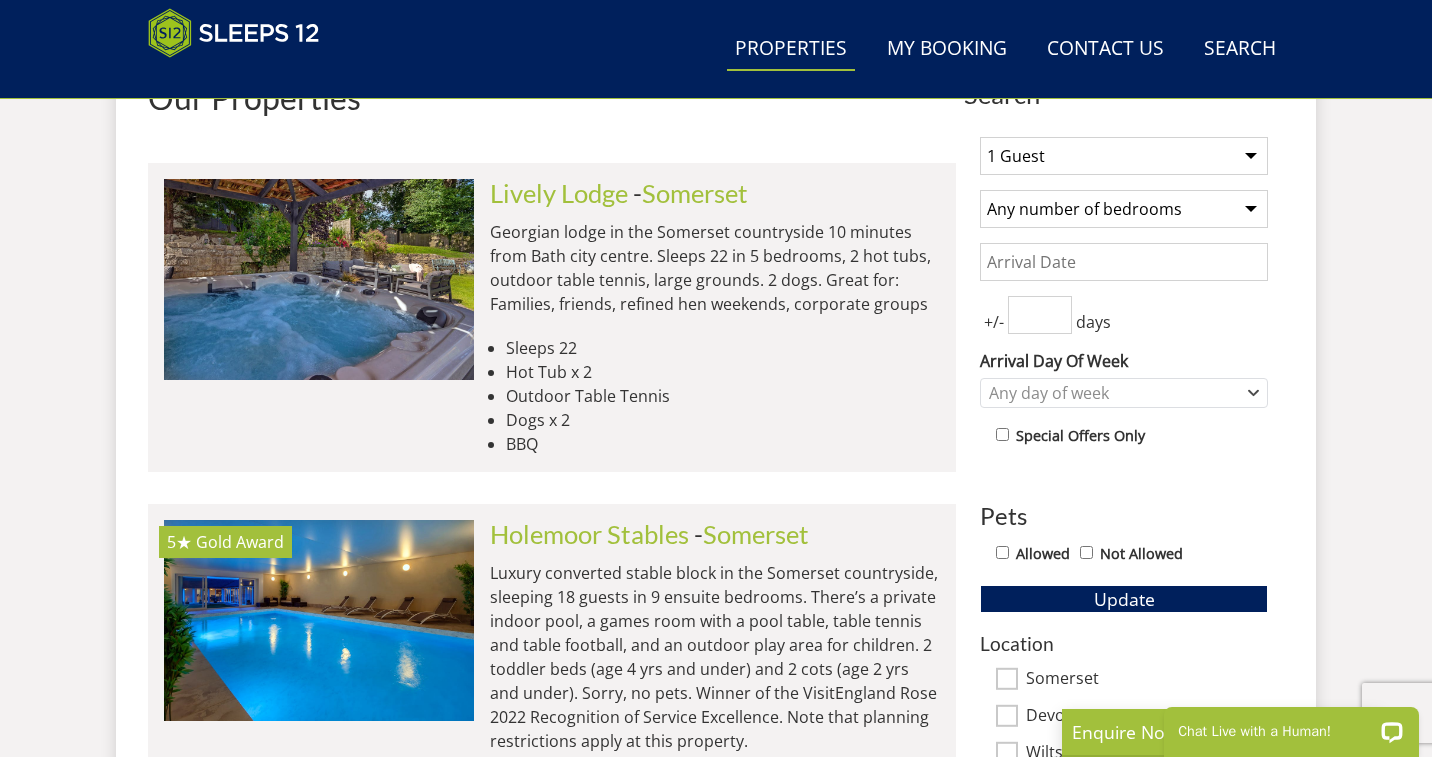 click on "1 Guest
2 Guests
3 Guests
4 Guests
5 Guests
6 Guests
7 Guests
8 Guests
9 Guests
10 Guests
11 Guests
12 Guests
13 Guests
14 Guests
15 Guests
16 Guests
17 Guests
18 Guests
19 Guests
20 Guests
21 Guests
22 Guests
23 Guests
24 Guests
25 Guests
26 Guests
27 Guests
28 Guests
29 Guests
30 Guests
31 Guests
32 Guests
33 Guests
34 Guests
35 Guests
36 Guests
37 Guests
38 Guests
39 Guests
40 Guests
41 Guests
42 Guests
43 Guests
44 Guests
45 Guests
46 Guests
47 Guests
48 Guests
49 Guests
50 Guests" at bounding box center [1124, 156] 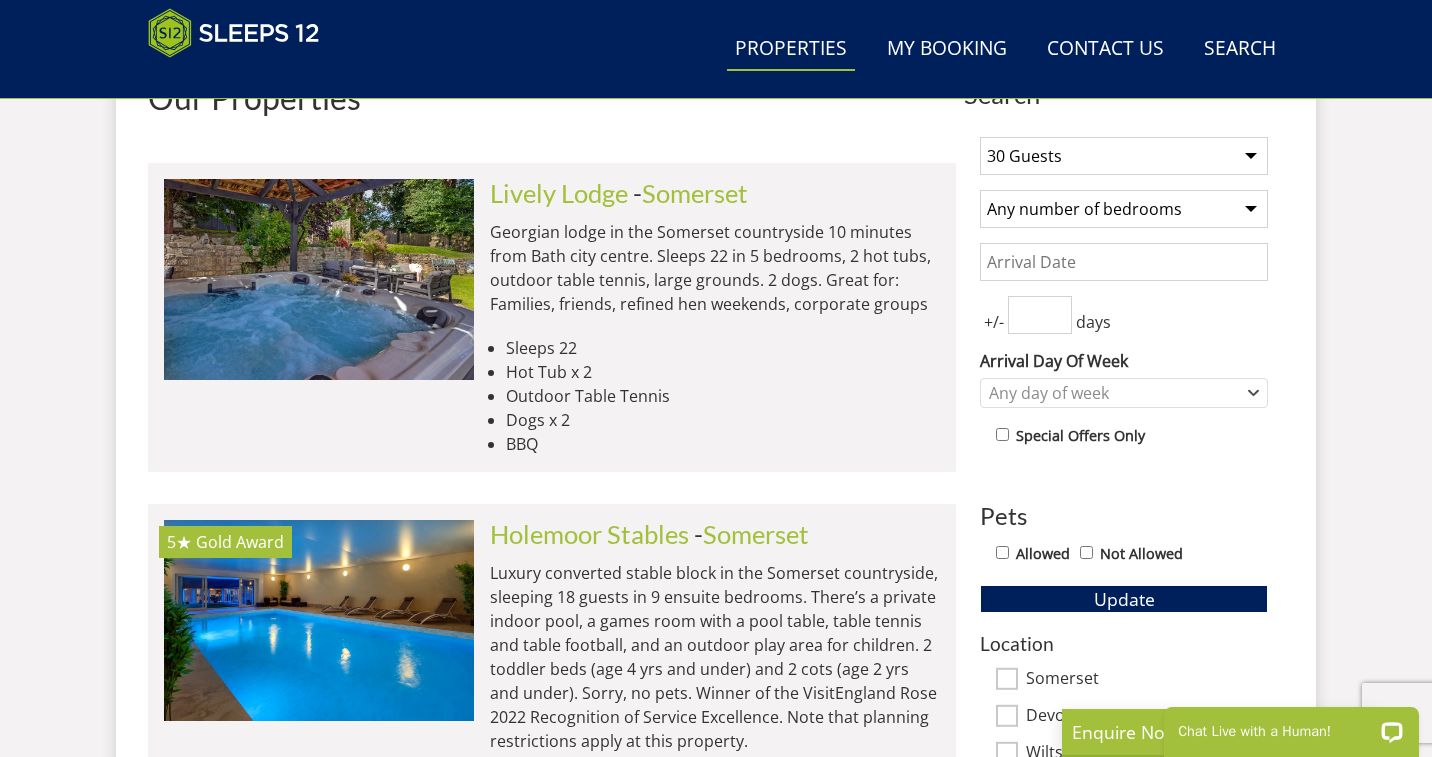 click on "Any number of bedrooms
3 Bedrooms
4 Bedrooms
5 Bedrooms
6 Bedrooms
7 Bedrooms
8 Bedrooms
9 Bedrooms
10 Bedrooms
11 Bedrooms
12 Bedrooms
13 Bedrooms
14 Bedrooms
15 Bedrooms
16 Bedrooms" at bounding box center (1124, 209) 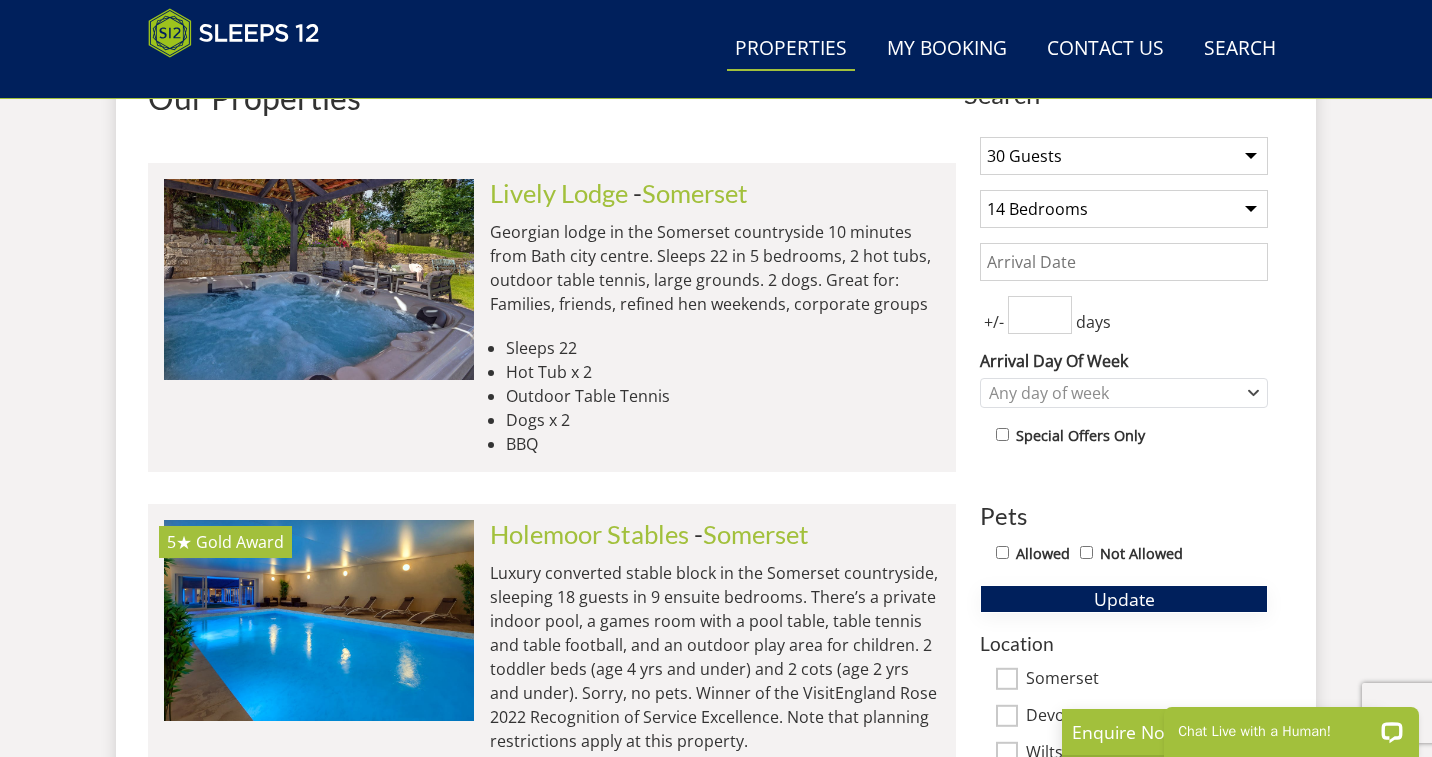 click on "Update" at bounding box center (1124, 599) 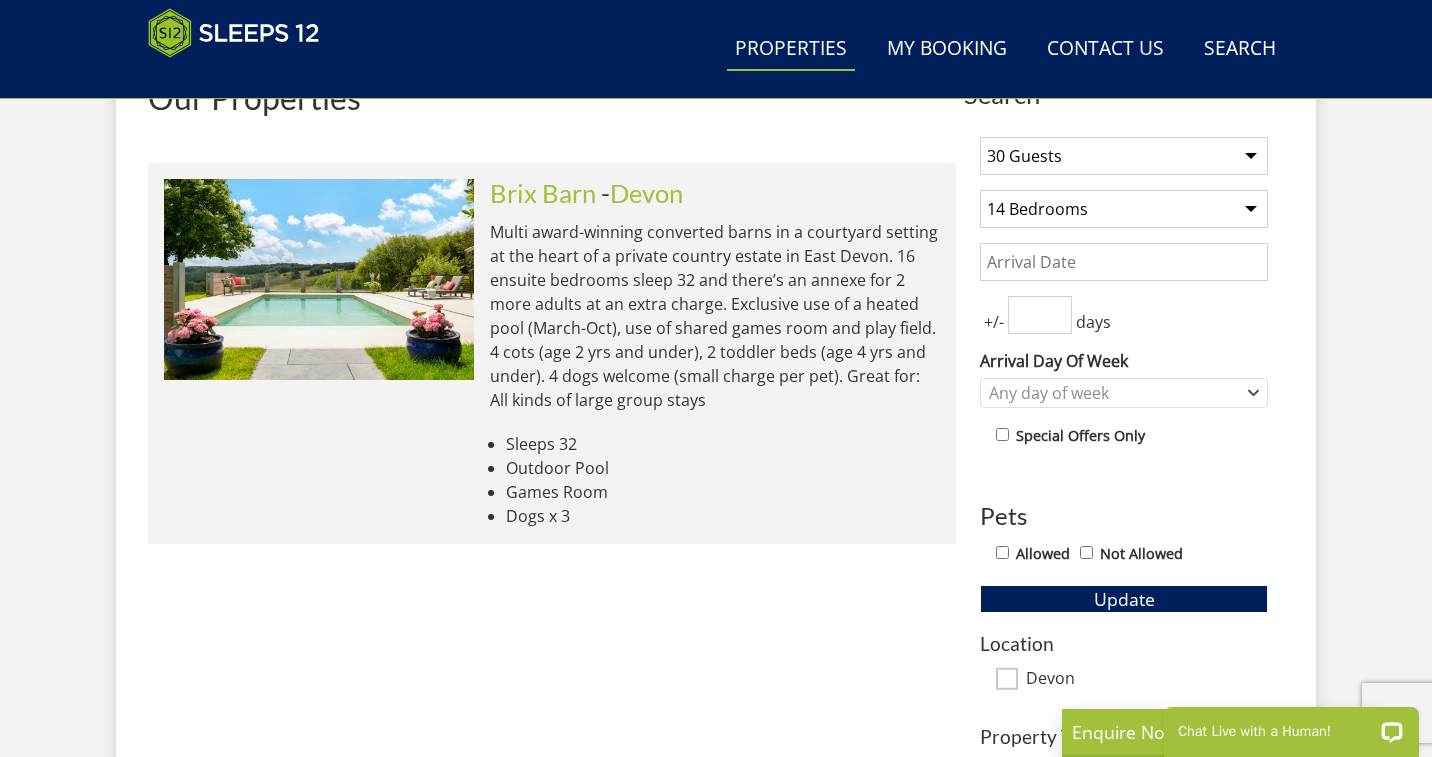 click on "-  [LOCATION]" at bounding box center (642, 193) 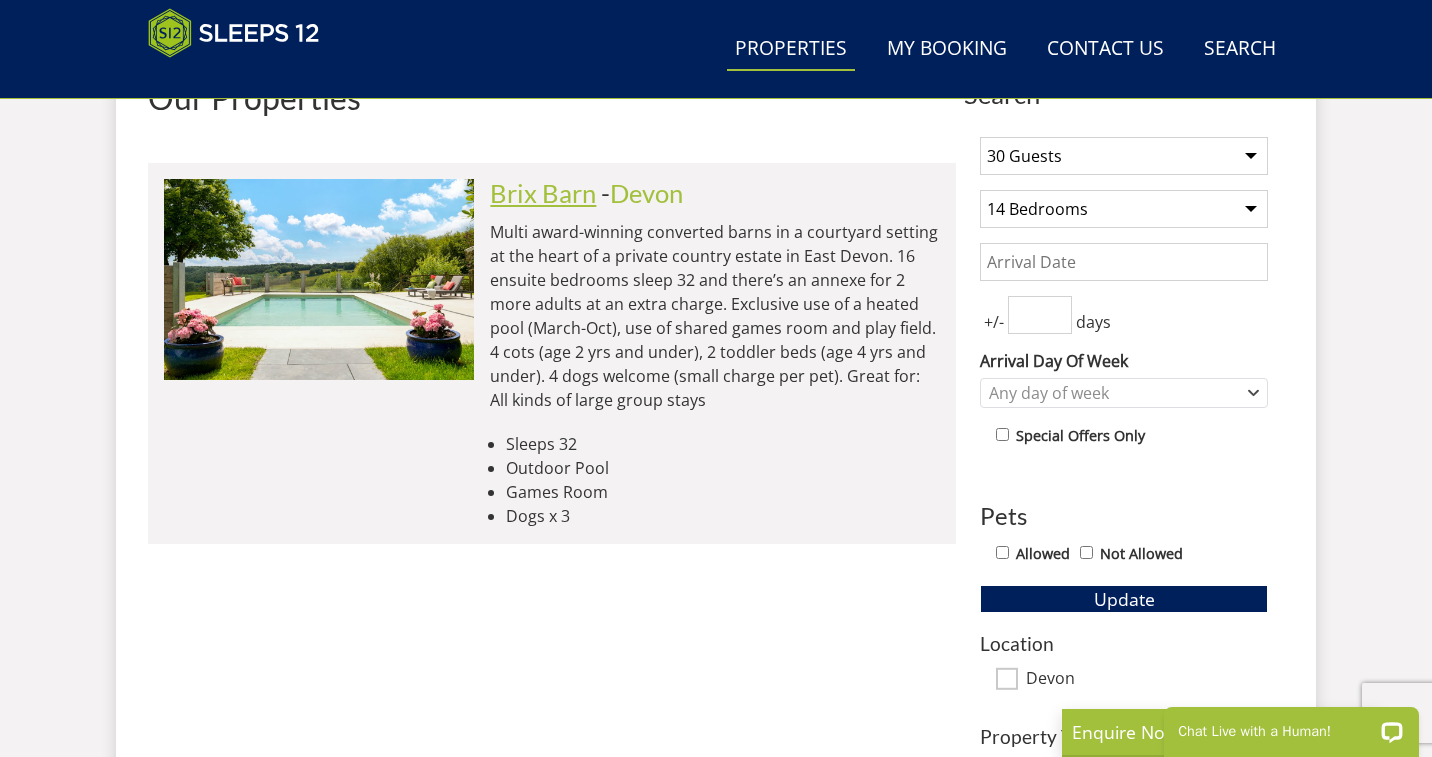 click on "Brix Barn" at bounding box center (543, 193) 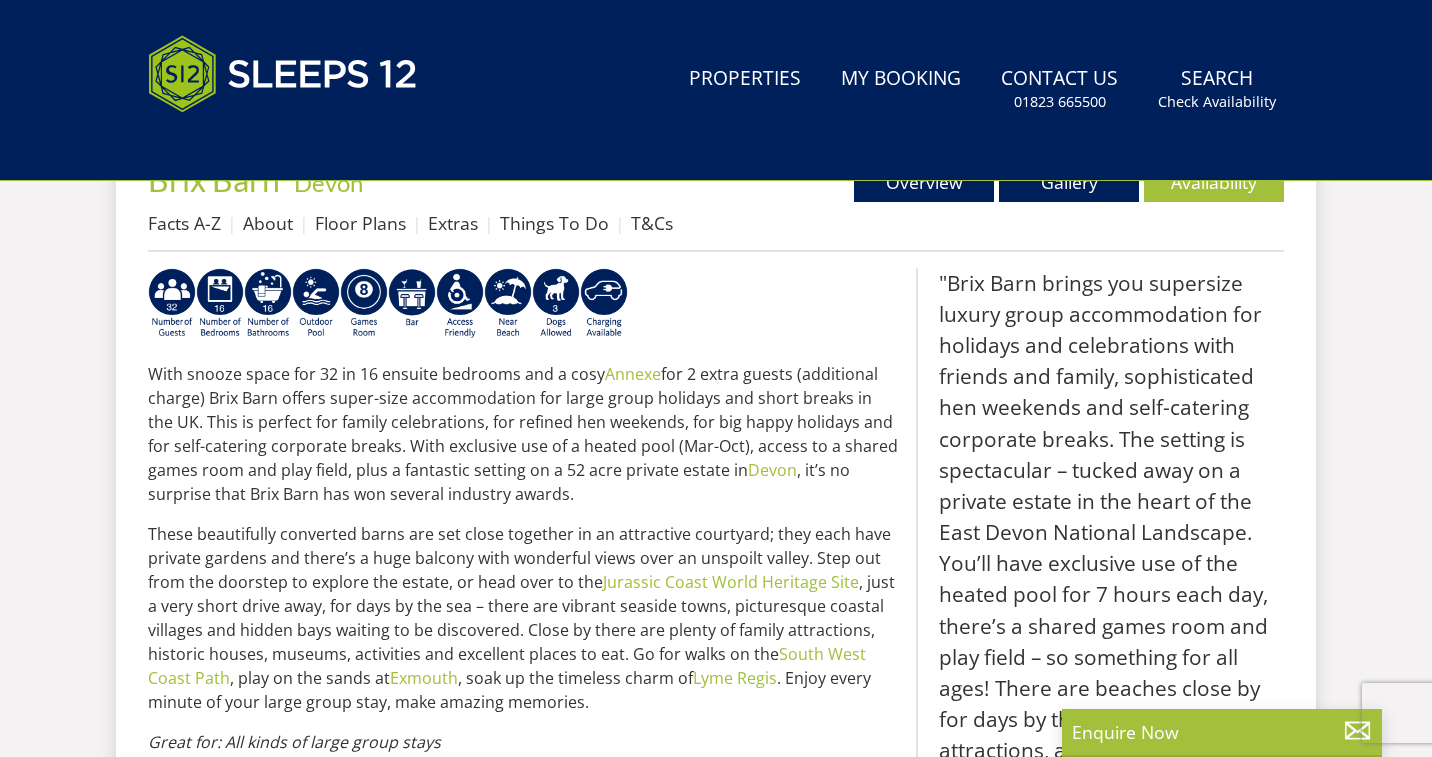 scroll, scrollTop: 0, scrollLeft: 0, axis: both 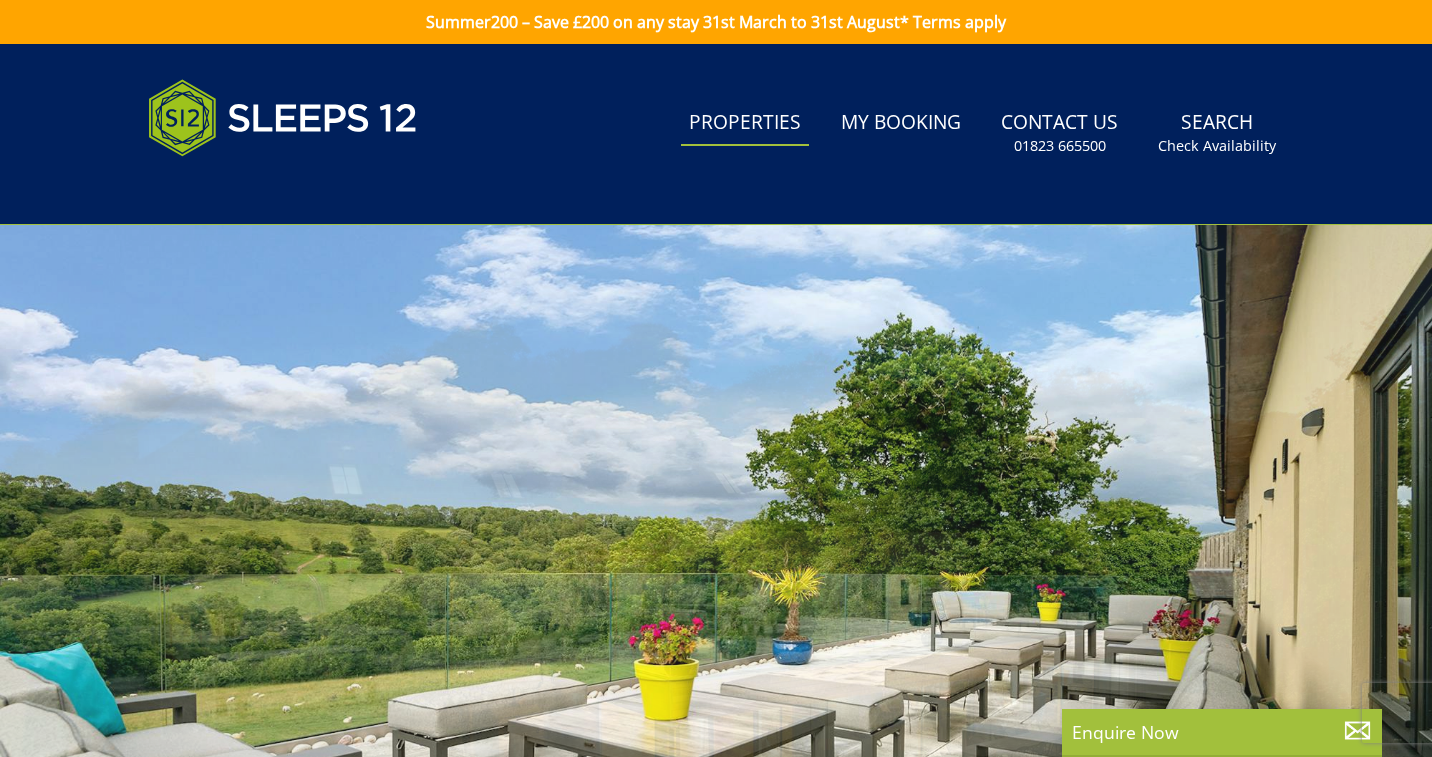 click on "Properties" at bounding box center [745, 123] 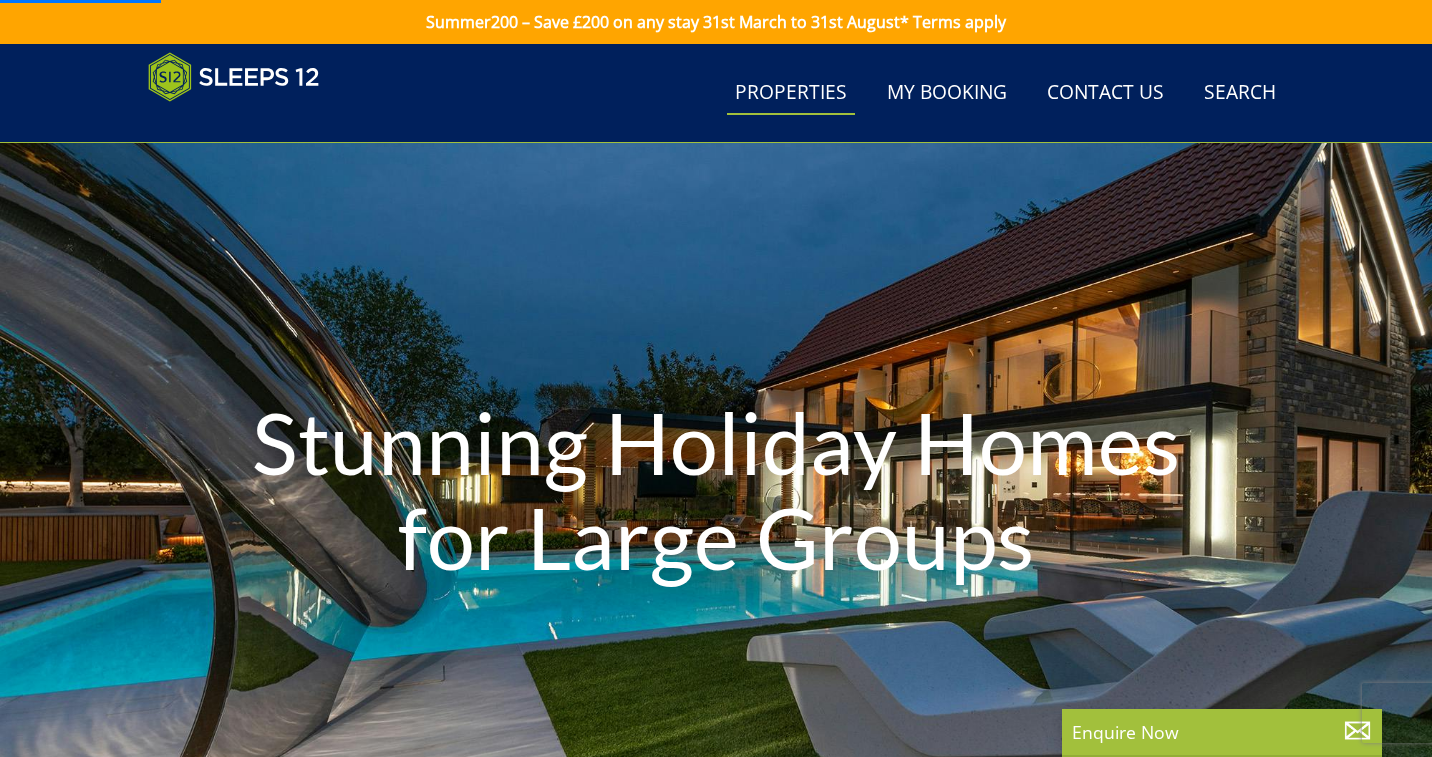 click on "Properties" at bounding box center (791, 93) 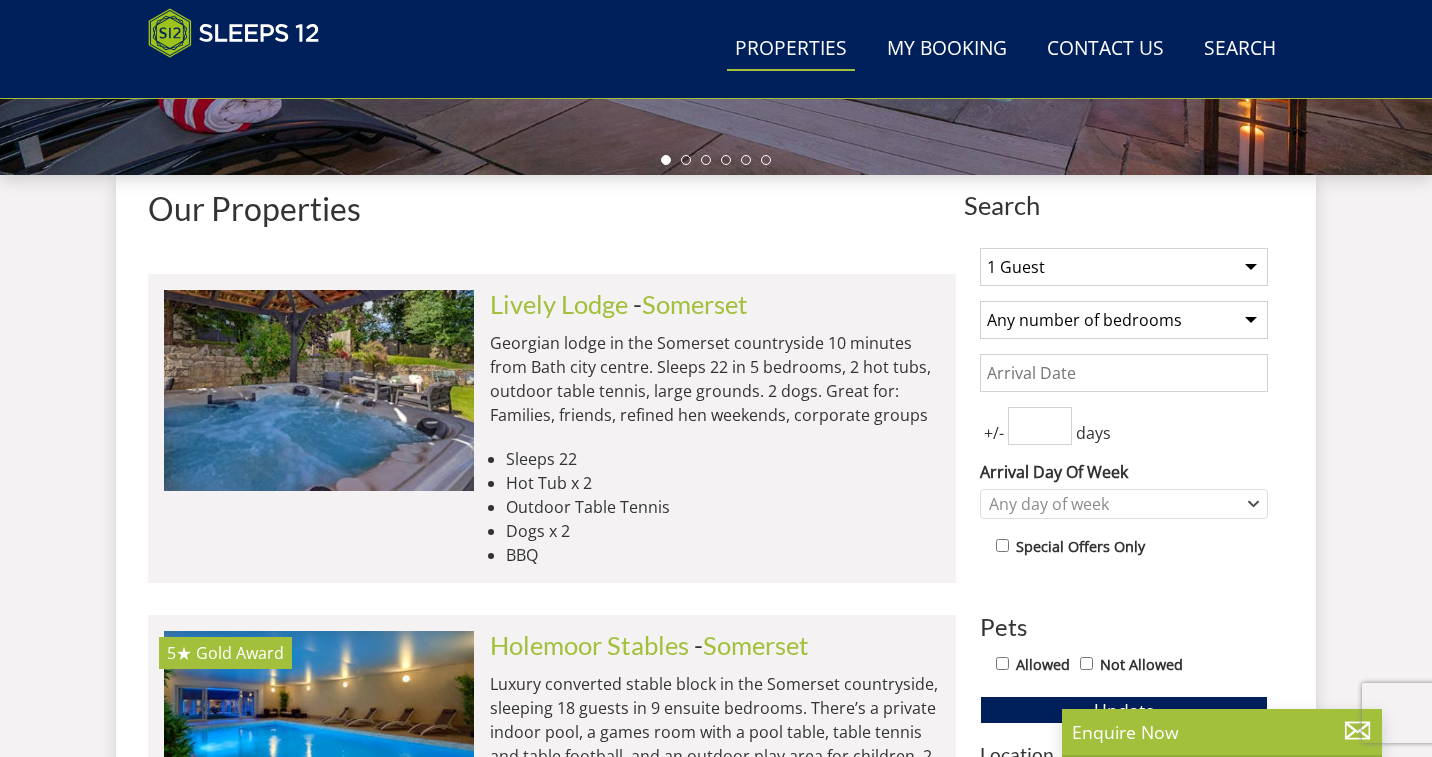 scroll, scrollTop: 809, scrollLeft: 0, axis: vertical 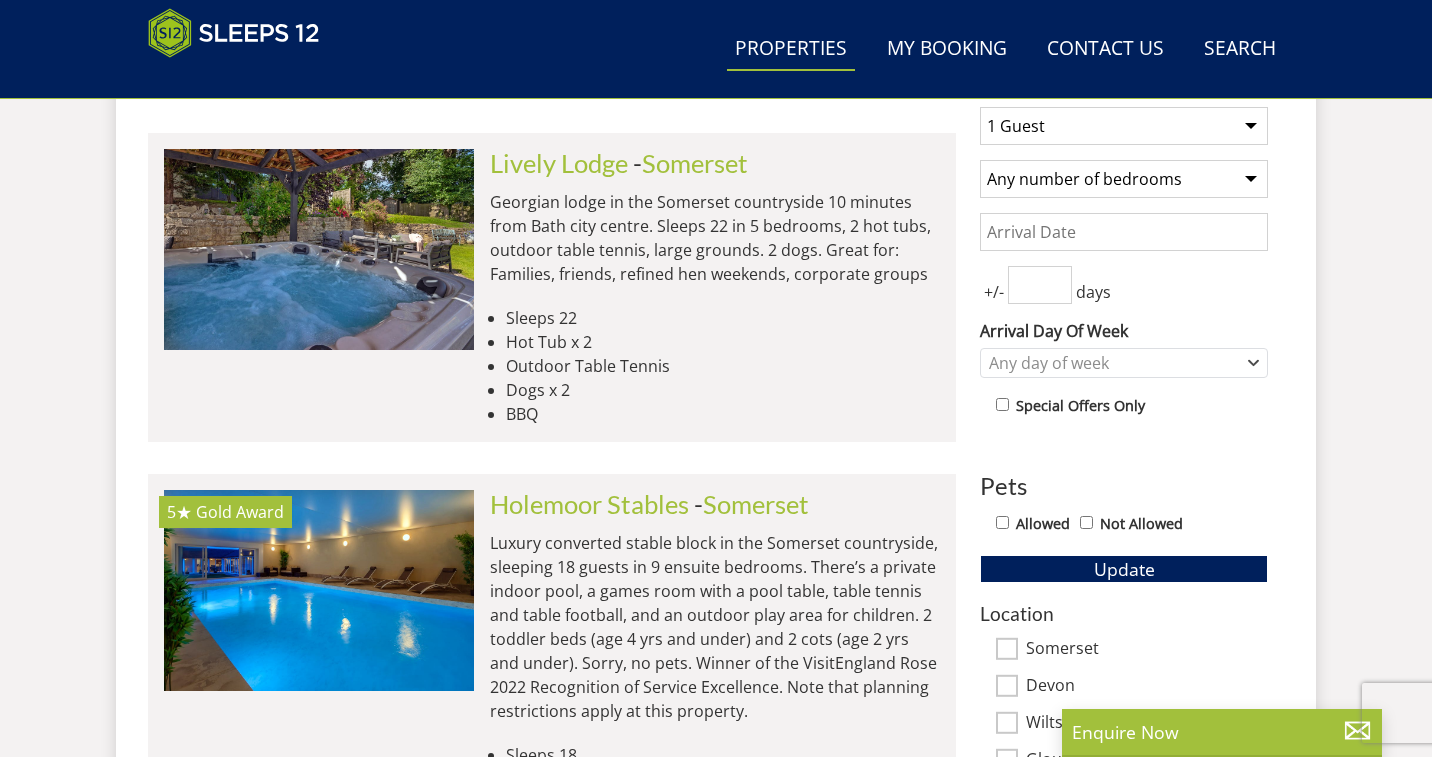click on "1 Guest
2 Guests
3 Guests
4 Guests
5 Guests
6 Guests
7 Guests
8 Guests
9 Guests
10 Guests
11 Guests
12 Guests
13 Guests
14 Guests
15 Guests
16 Guests
17 Guests
18 Guests
19 Guests
20 Guests
21 Guests
22 Guests
23 Guests
24 Guests
25 Guests
26 Guests
27 Guests
28 Guests
29 Guests
30 Guests
31 Guests
32 Guests
33 Guests
34 Guests
35 Guests
36 Guests
37 Guests
38 Guests
39 Guests
40 Guests
41 Guests
42 Guests
43 Guests
44 Guests
45 Guests
46 Guests
47 Guests
48 Guests
49 Guests
50 Guests" at bounding box center (1124, 126) 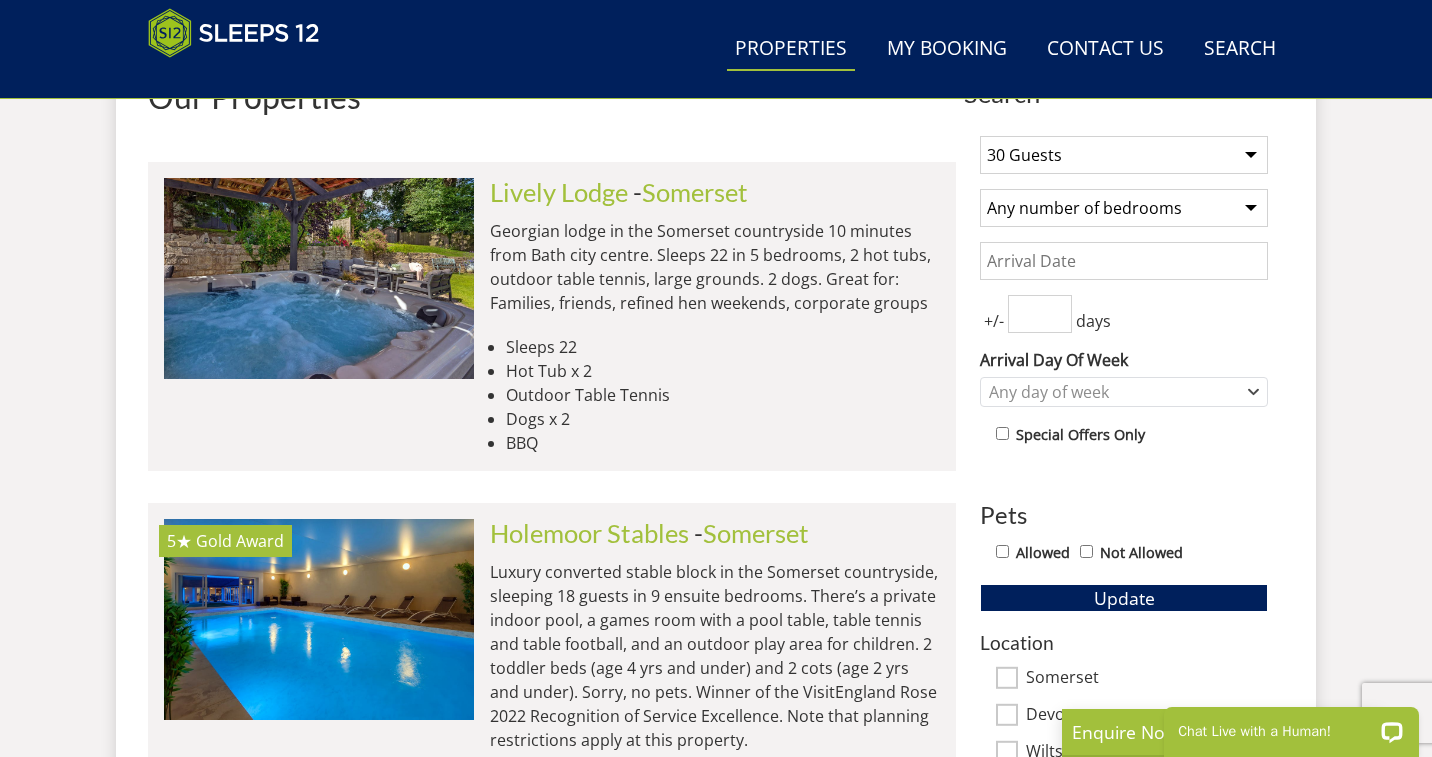 scroll, scrollTop: 786, scrollLeft: 0, axis: vertical 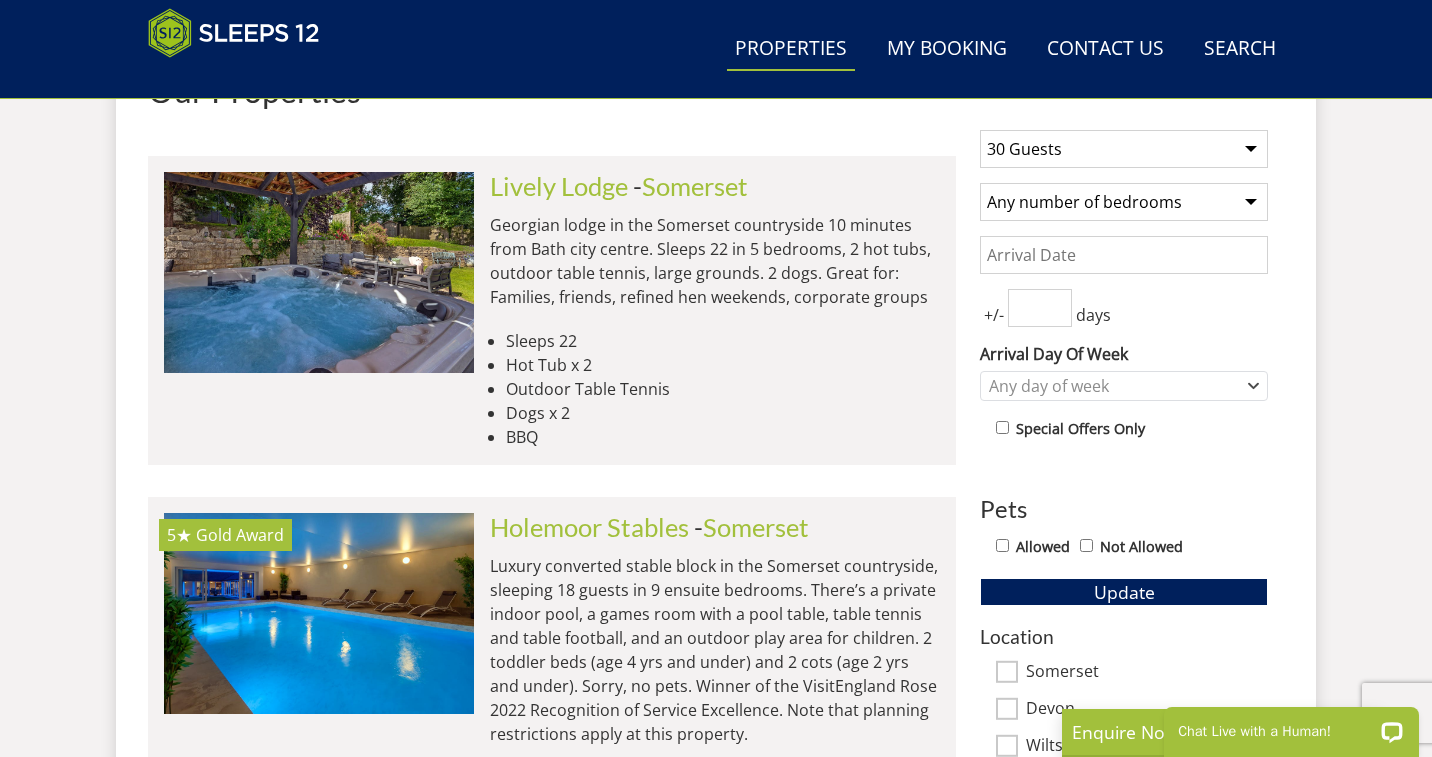 click on "1 Guest
2 Guests
3 Guests
4 Guests
5 Guests
6 Guests
7 Guests
8 Guests
9 Guests
10 Guests
11 Guests
12 Guests
13 Guests
14 Guests
15 Guests
16 Guests
17 Guests
18 Guests
19 Guests
20 Guests
21 Guests
22 Guests
23 Guests
24 Guests
25 Guests
26 Guests
27 Guests
28 Guests
29 Guests
30 Guests
31 Guests
32 Guests
33 Guests
34 Guests
35 Guests
36 Guests
37 Guests
38 Guests
39 Guests
40 Guests
41 Guests
42 Guests
43 Guests
44 Guests
45 Guests
46 Guests
47 Guests
48 Guests
49 Guests
50 Guests
Any number of bedrooms
3 Bedrooms
4 Bedrooms
5 Bedrooms
6 Bedrooms
7 Bedrooms
8 Bedrooms
9 Bedrooms
10 Bedrooms
11 Bedrooms
12 Bedrooms
13 Bedrooms
14 Bedrooms
15 Bedrooms
16 Bedrooms
+/-" at bounding box center [1124, 659] 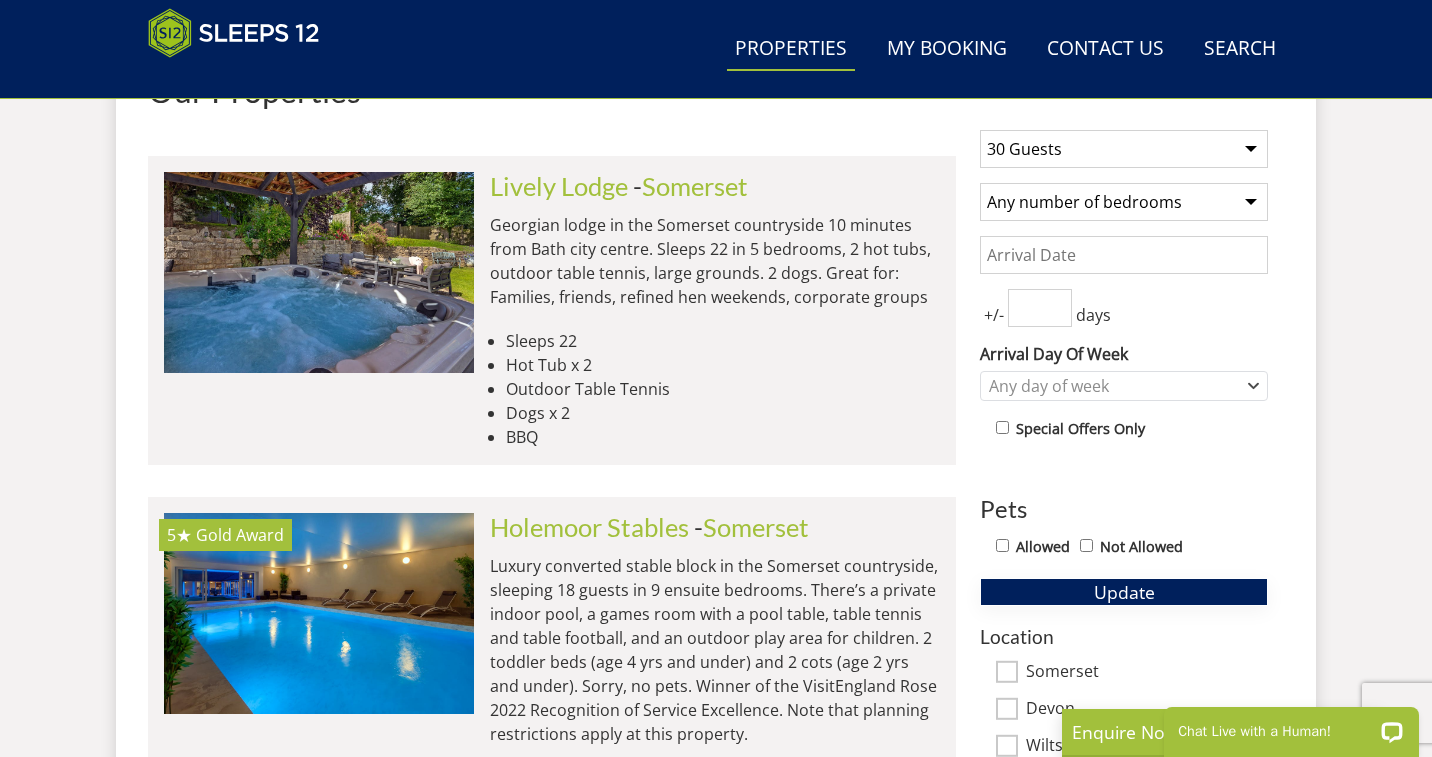 click on "Update" at bounding box center (1124, 592) 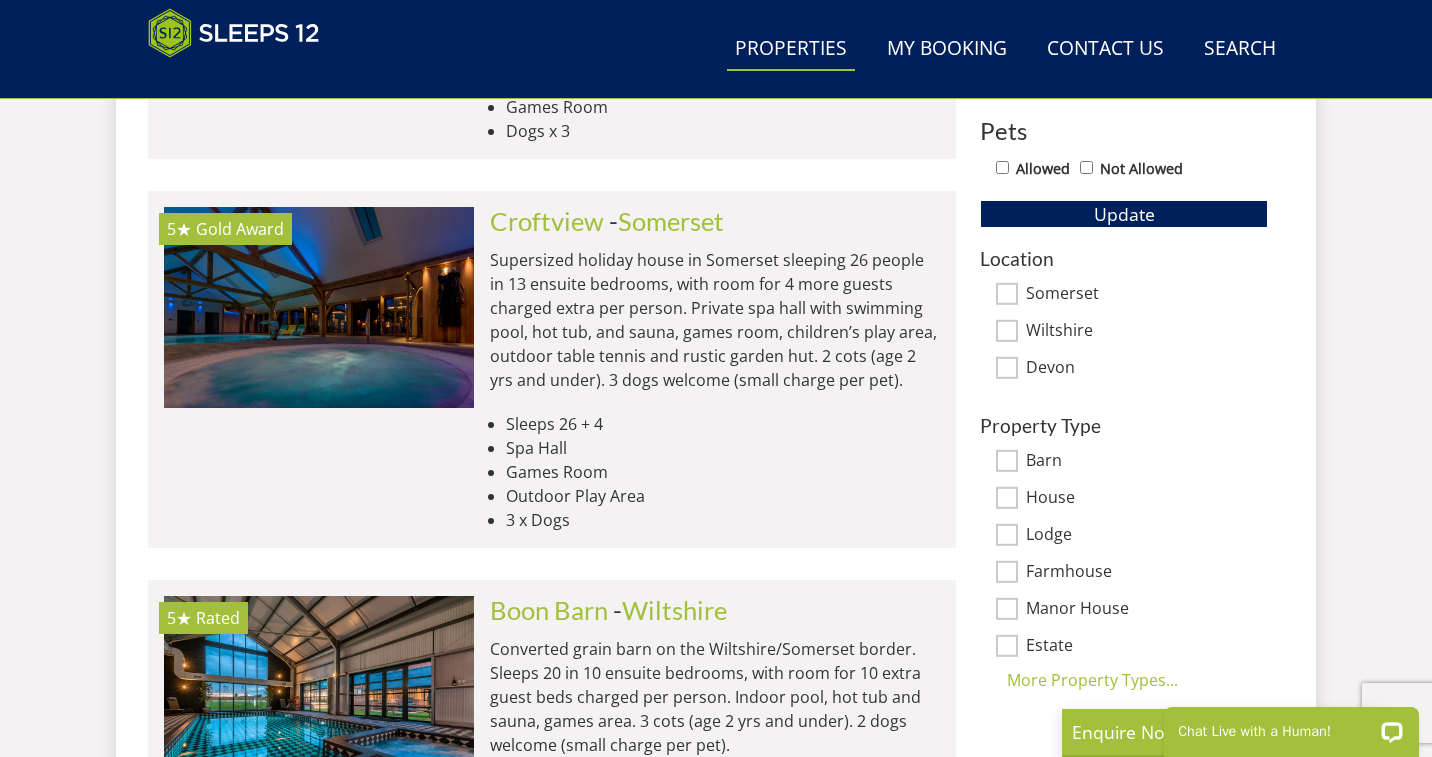 scroll, scrollTop: 1228, scrollLeft: 0, axis: vertical 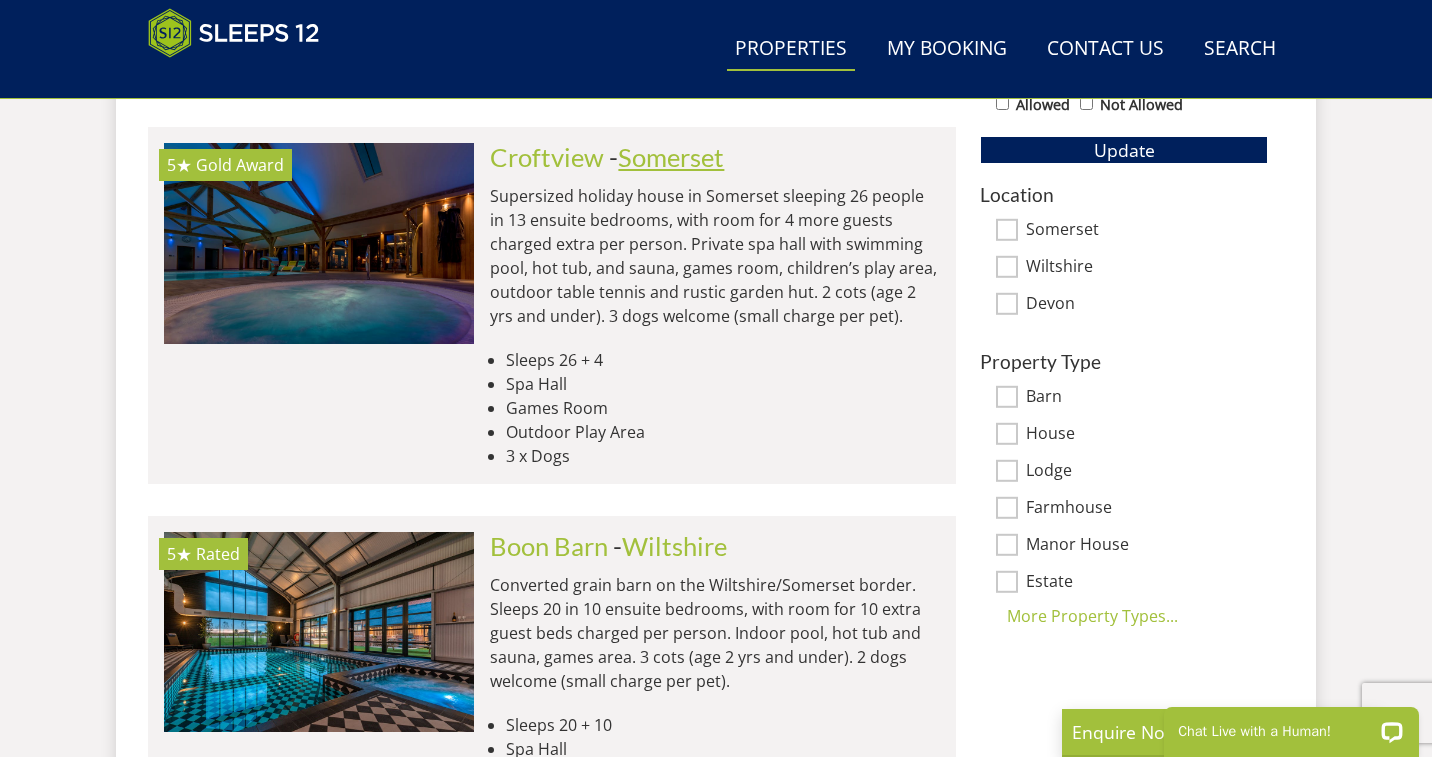 click on "Somerset" at bounding box center [671, 157] 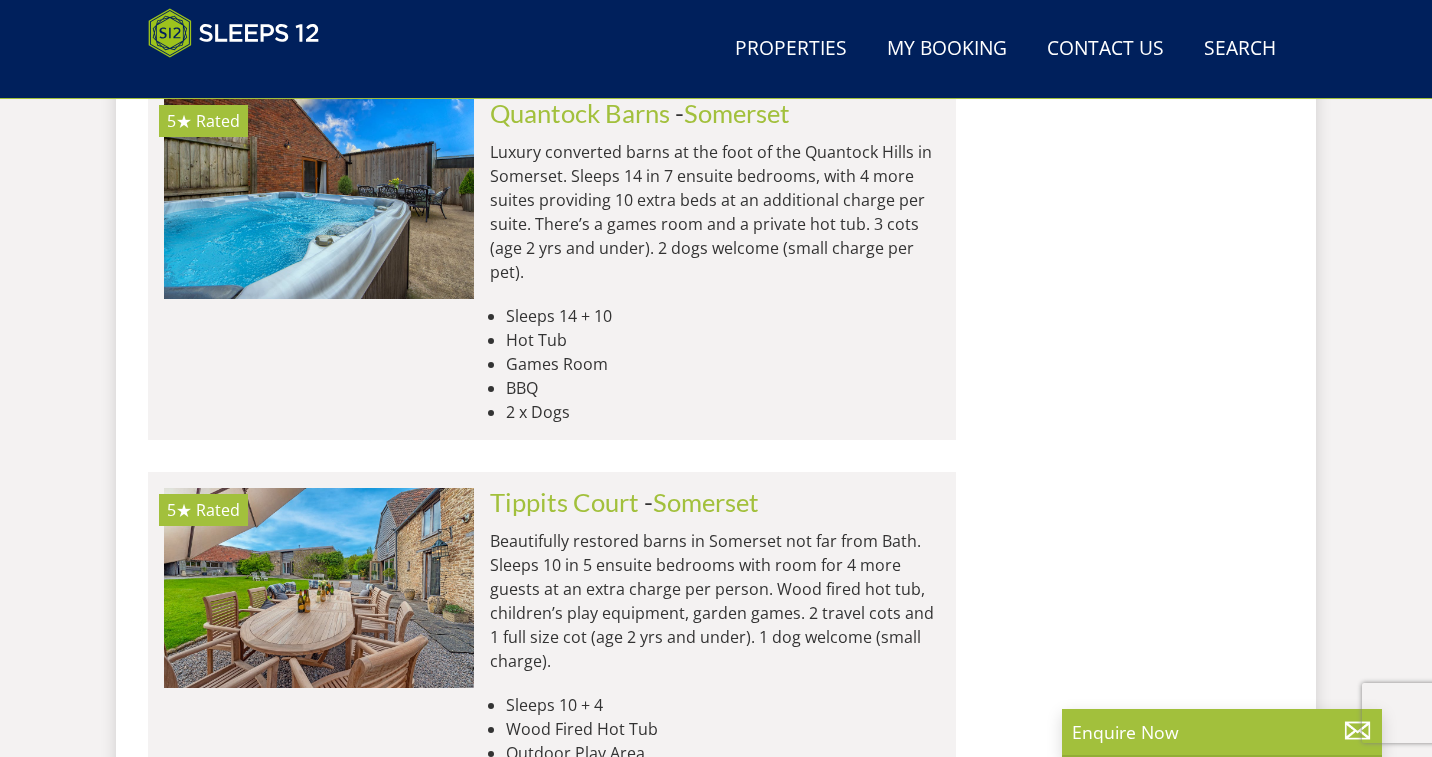 scroll, scrollTop: 3629, scrollLeft: 0, axis: vertical 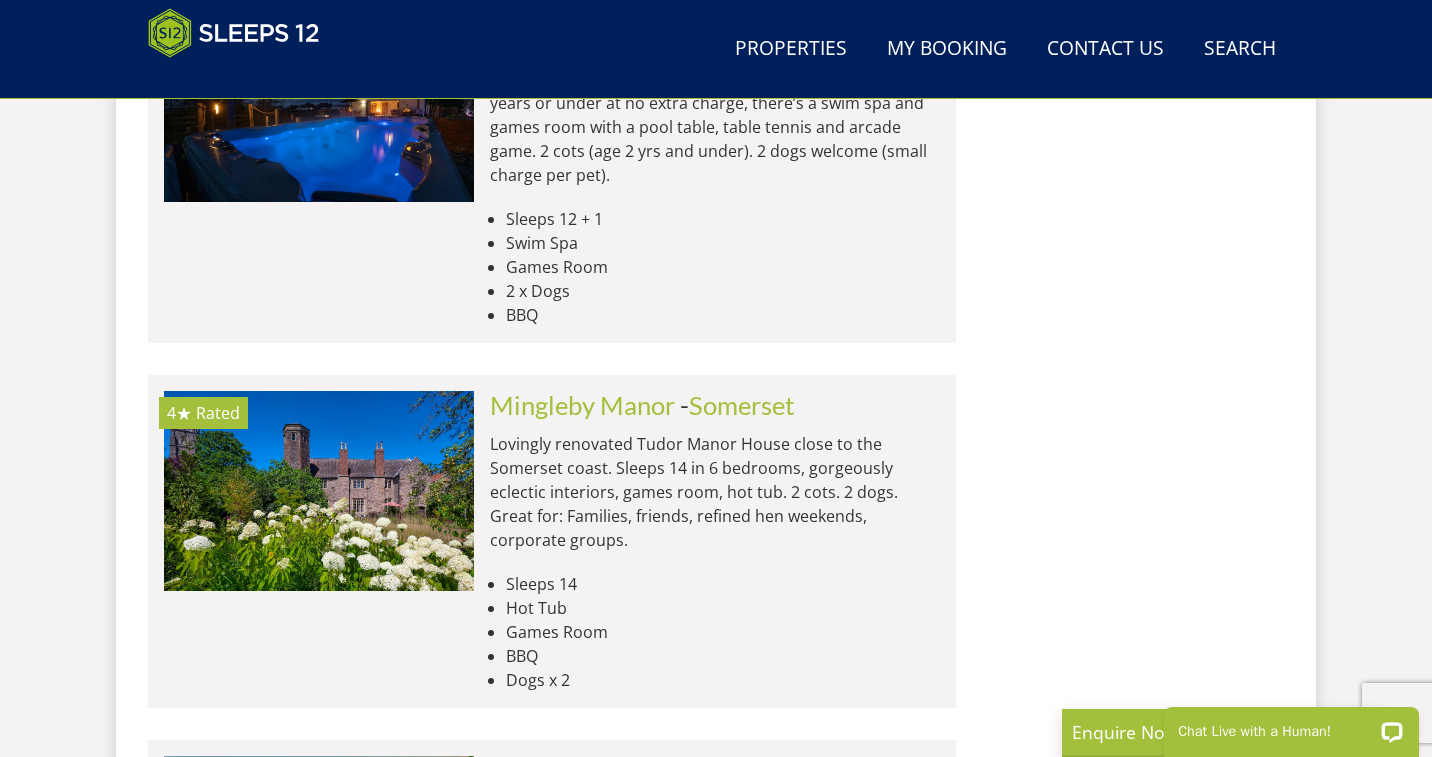 select on "30" 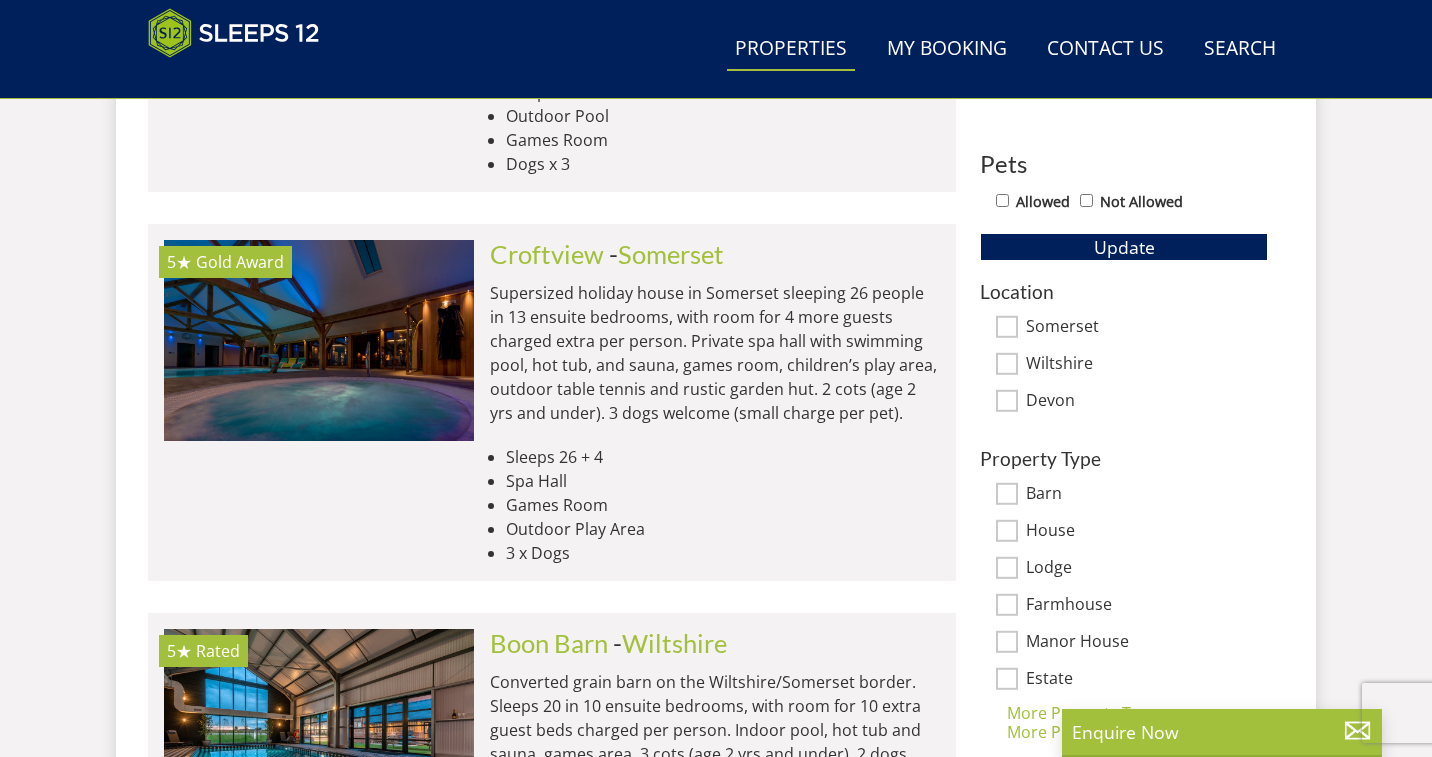 scroll, scrollTop: 934, scrollLeft: 0, axis: vertical 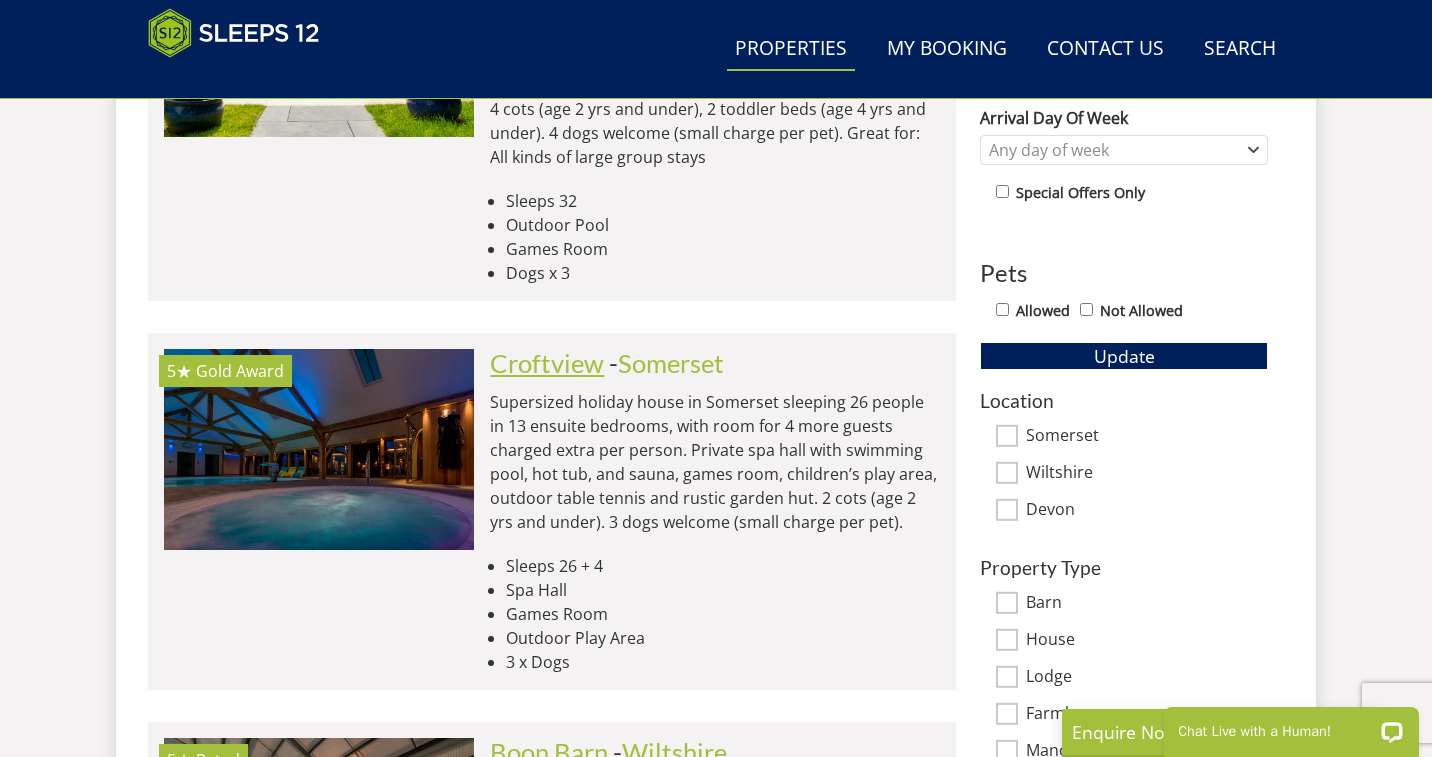 click on "Croftview" at bounding box center (547, 363) 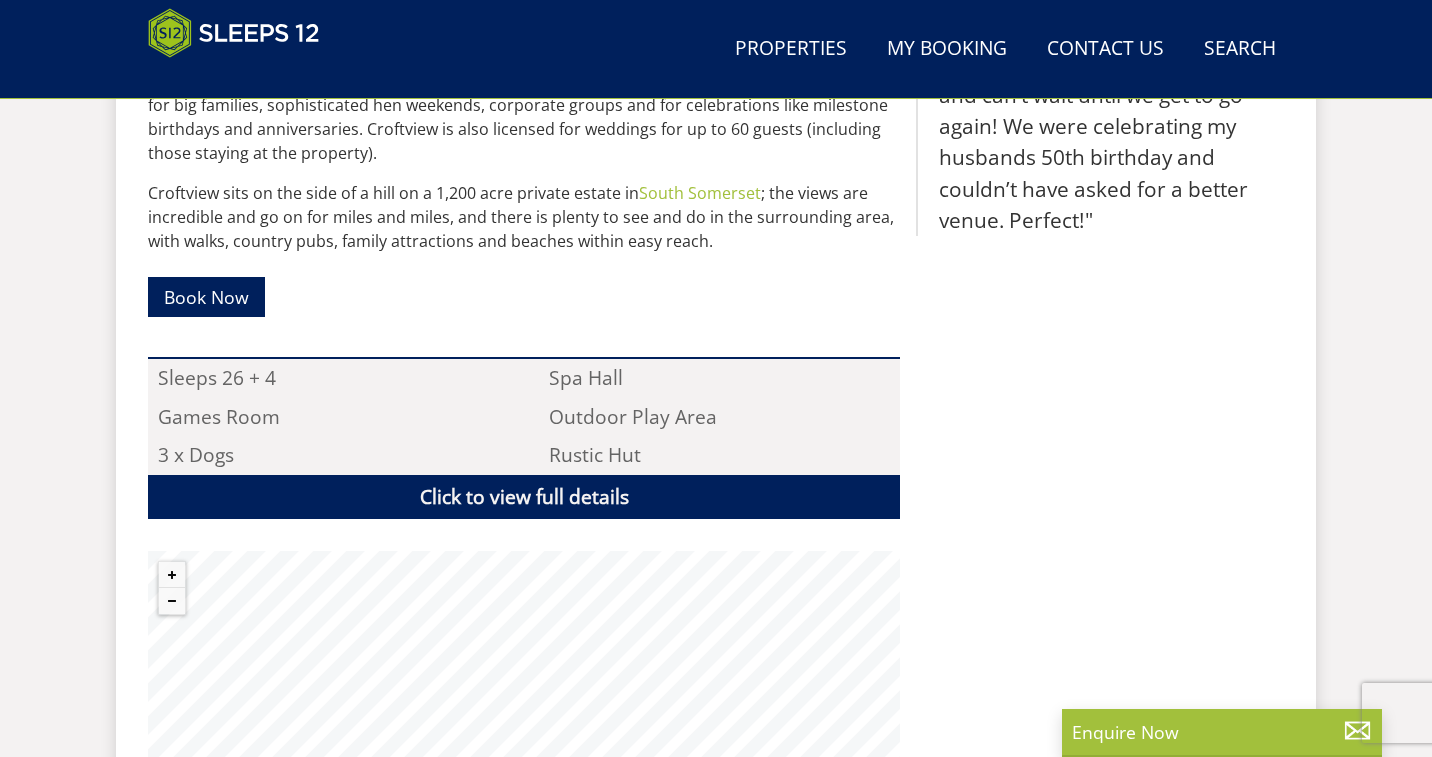 scroll, scrollTop: 1277, scrollLeft: 0, axis: vertical 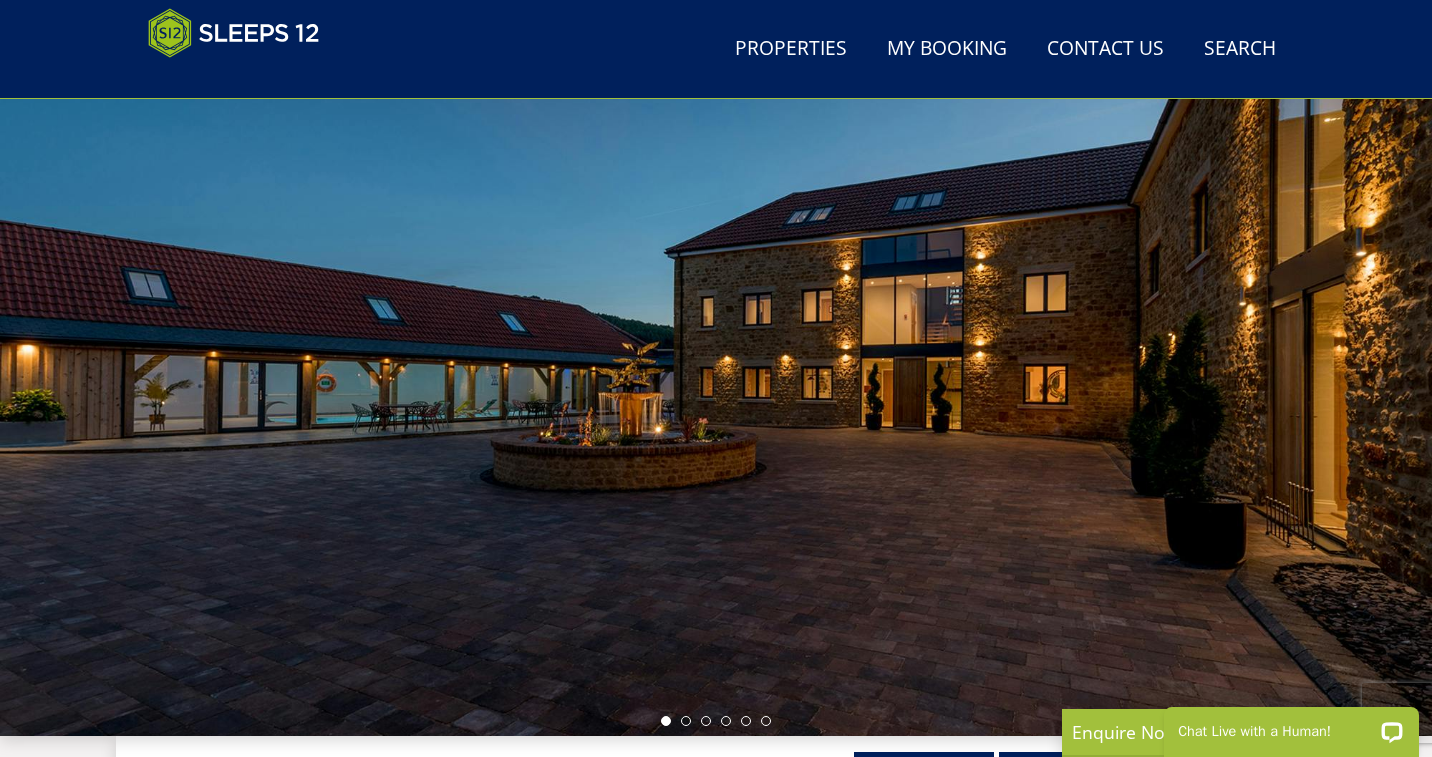 click at bounding box center [716, 721] 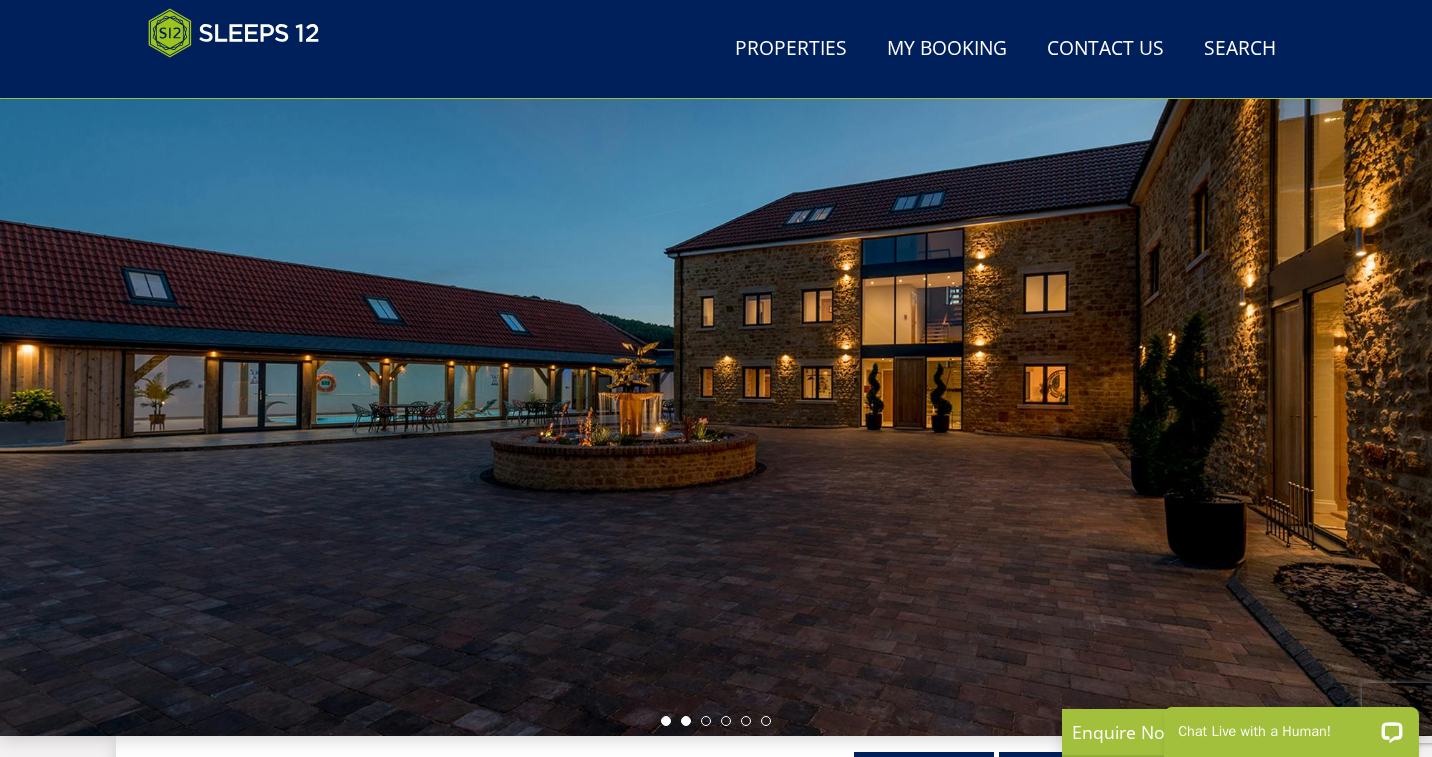 click at bounding box center [686, 721] 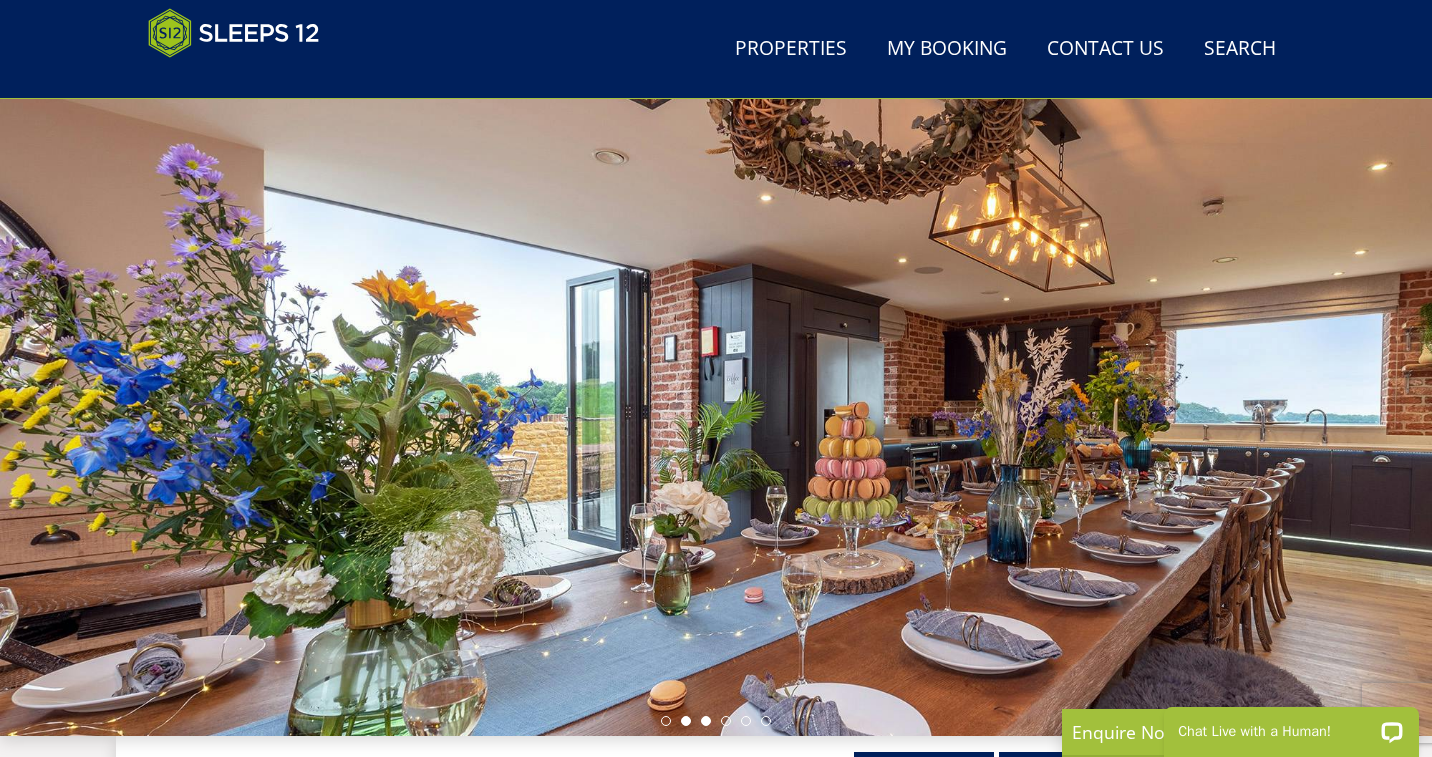 click at bounding box center (706, 721) 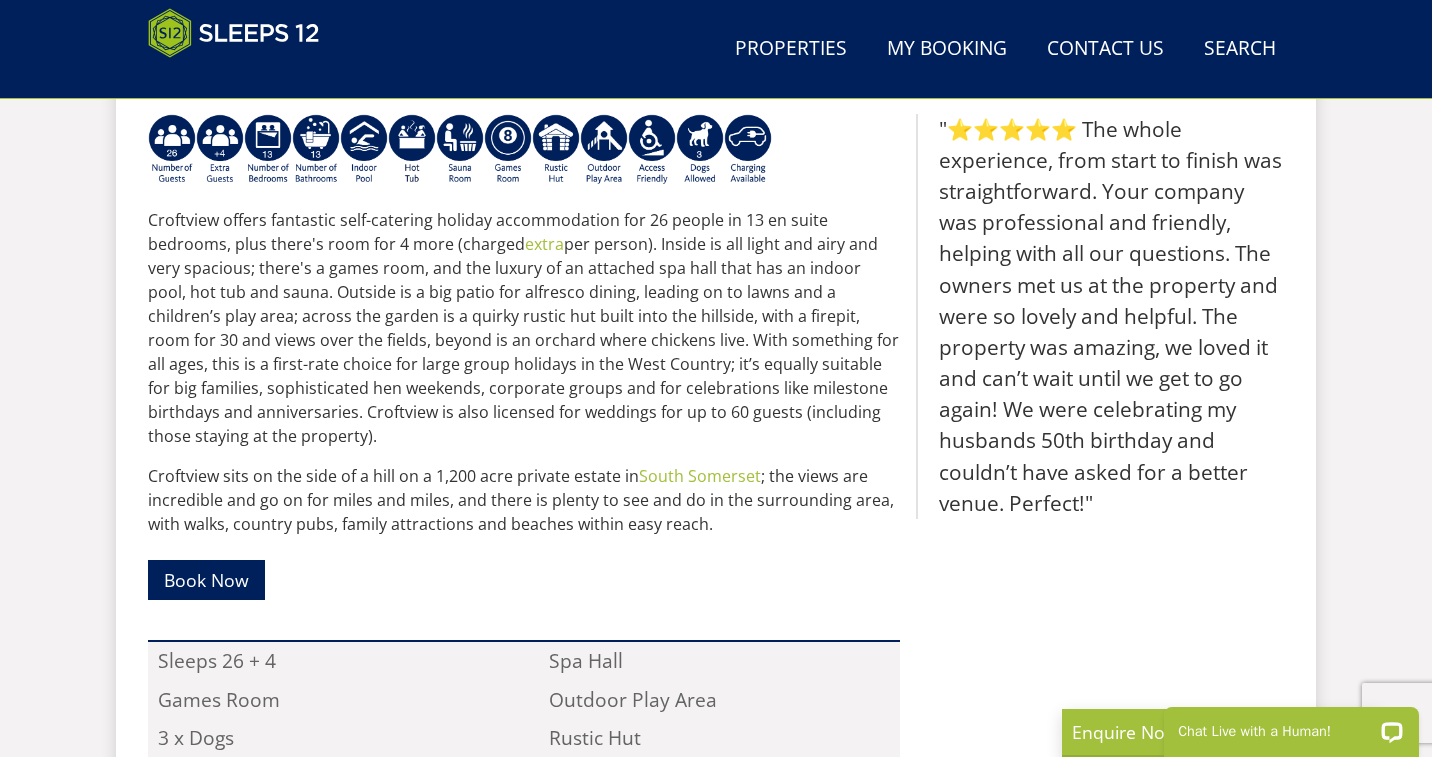 scroll, scrollTop: 901, scrollLeft: 0, axis: vertical 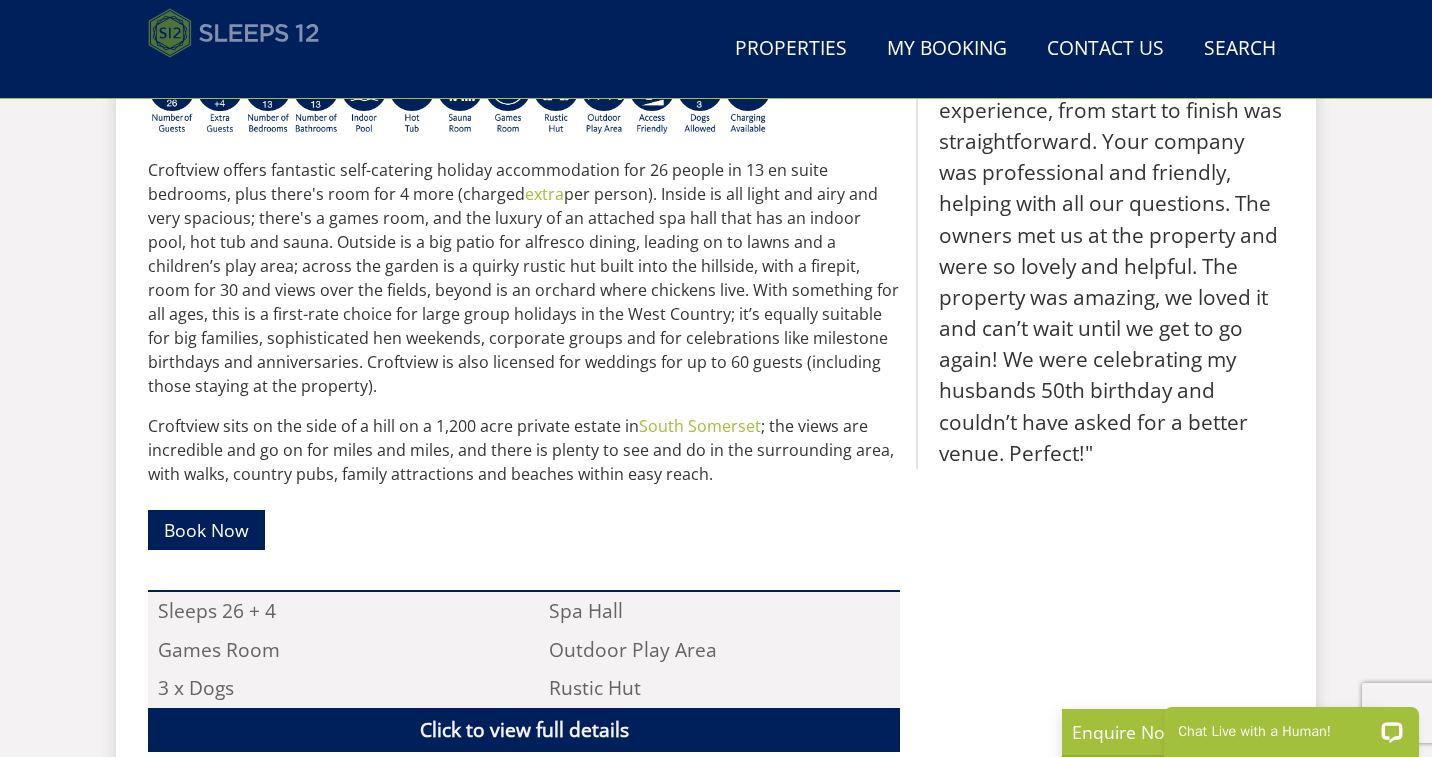 select on "30" 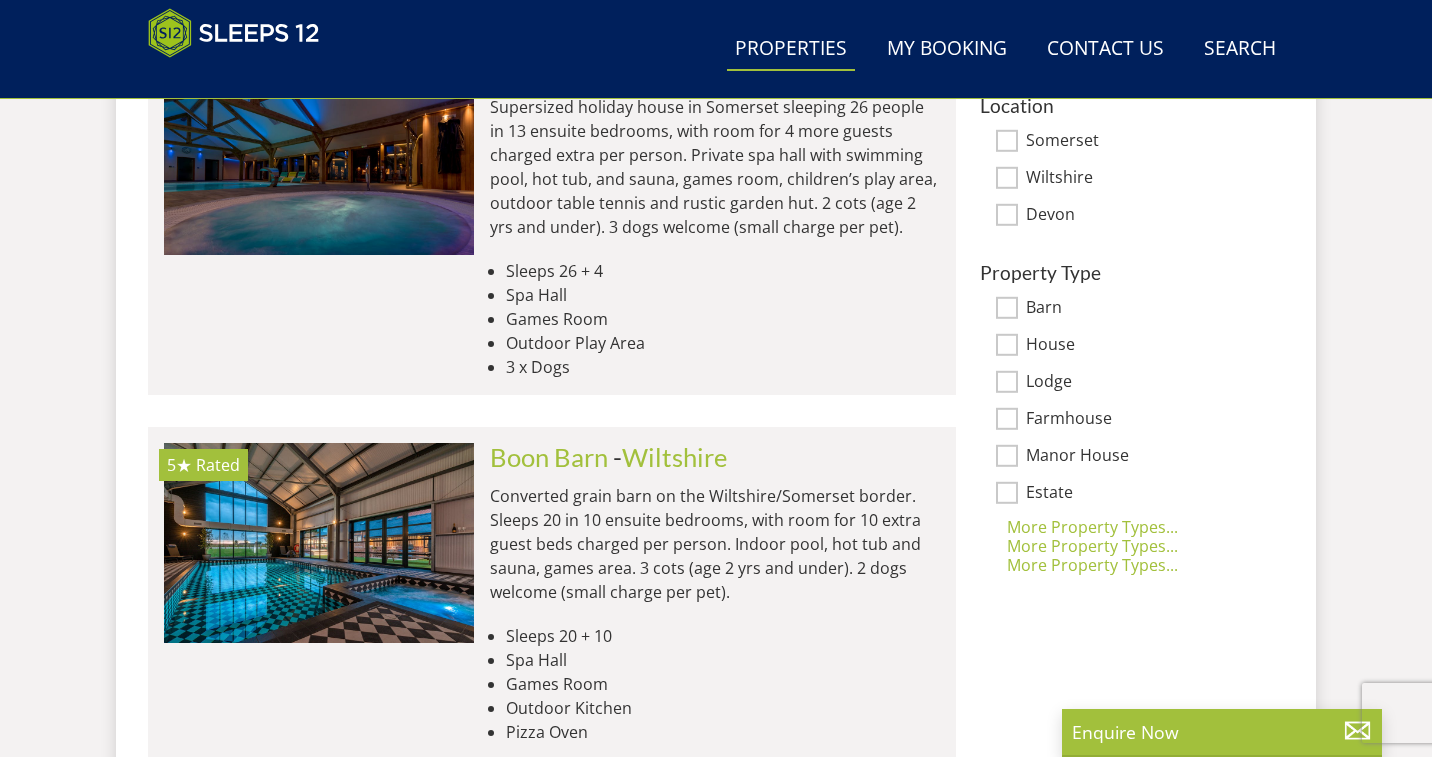 scroll, scrollTop: 1352, scrollLeft: 0, axis: vertical 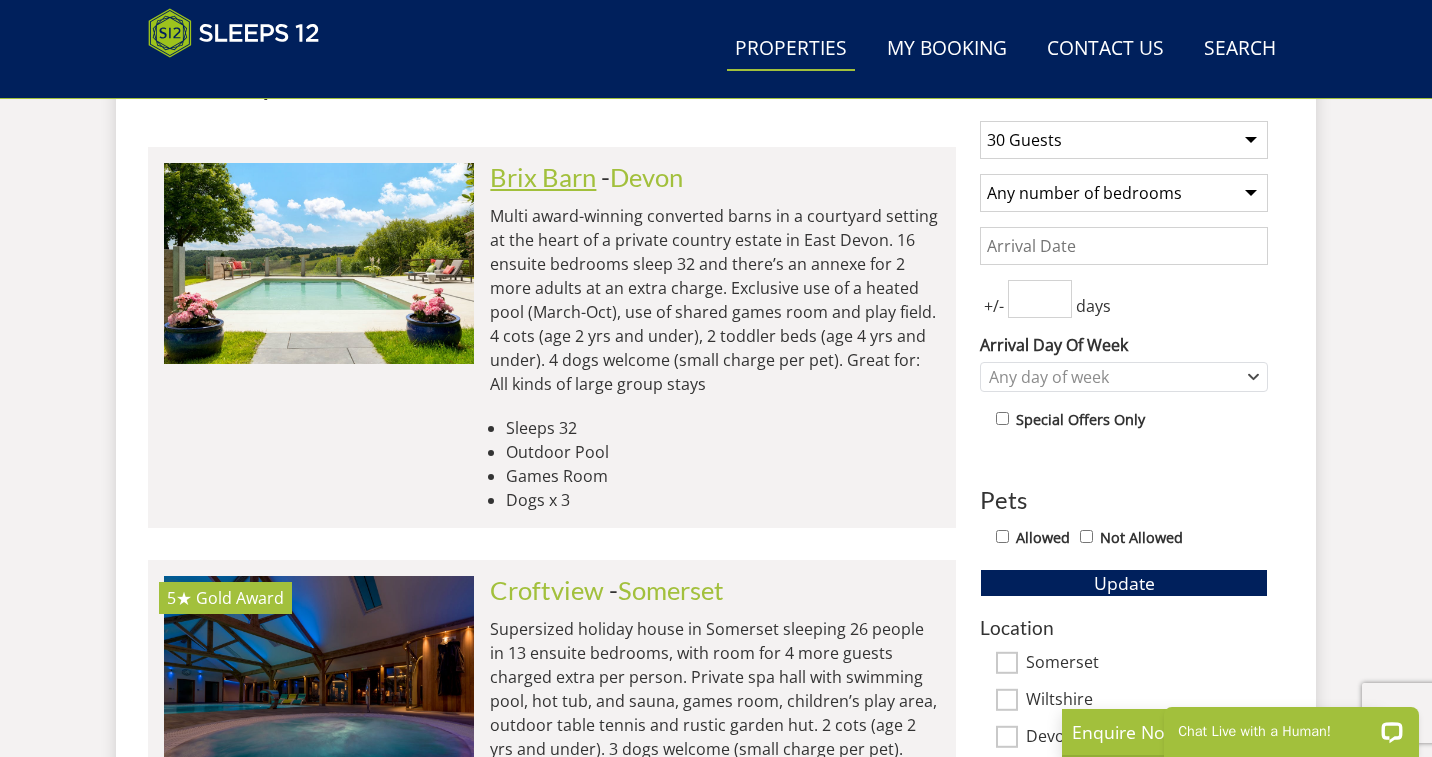 click on "Brix Barn" at bounding box center (543, 177) 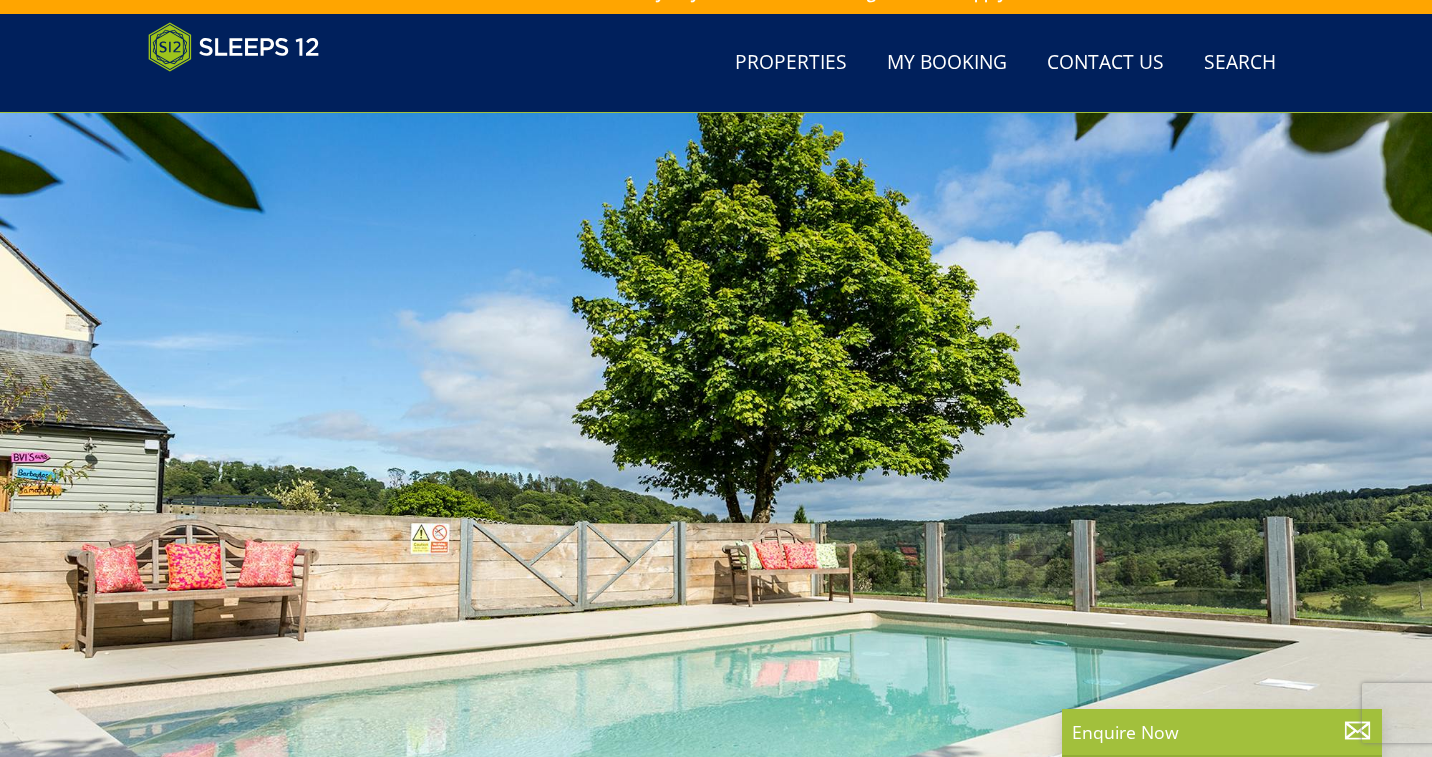 scroll, scrollTop: 798, scrollLeft: 0, axis: vertical 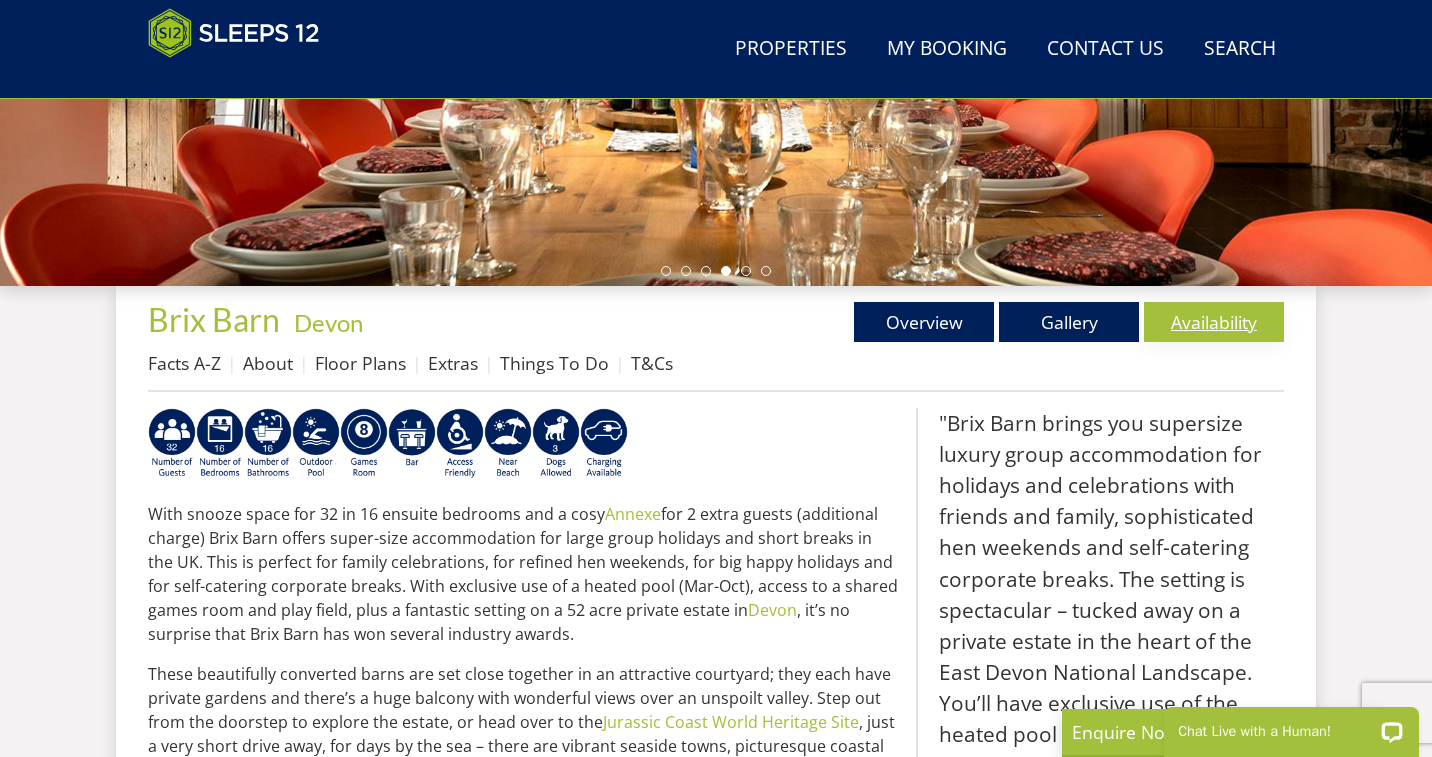 click on "Availability" at bounding box center (1214, 322) 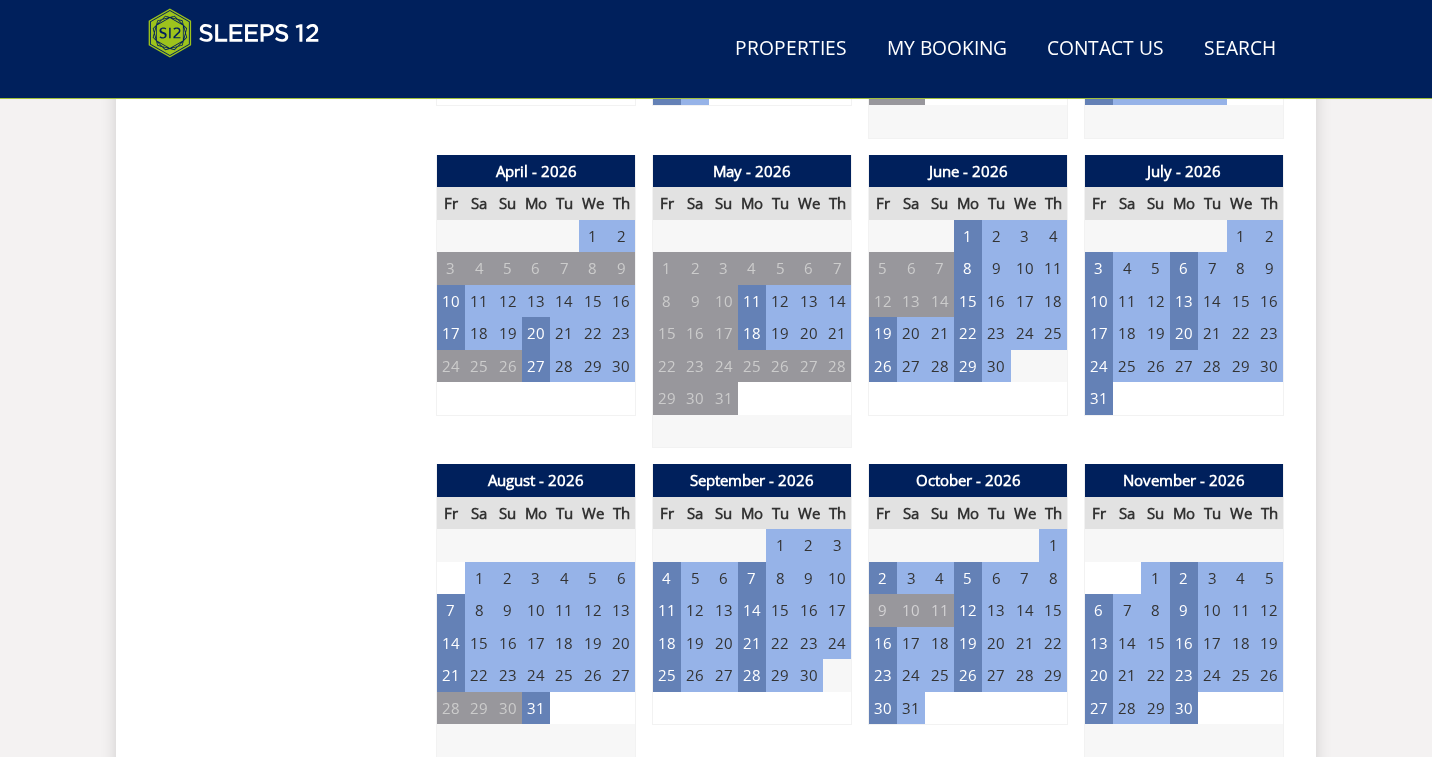 scroll, scrollTop: 1438, scrollLeft: 0, axis: vertical 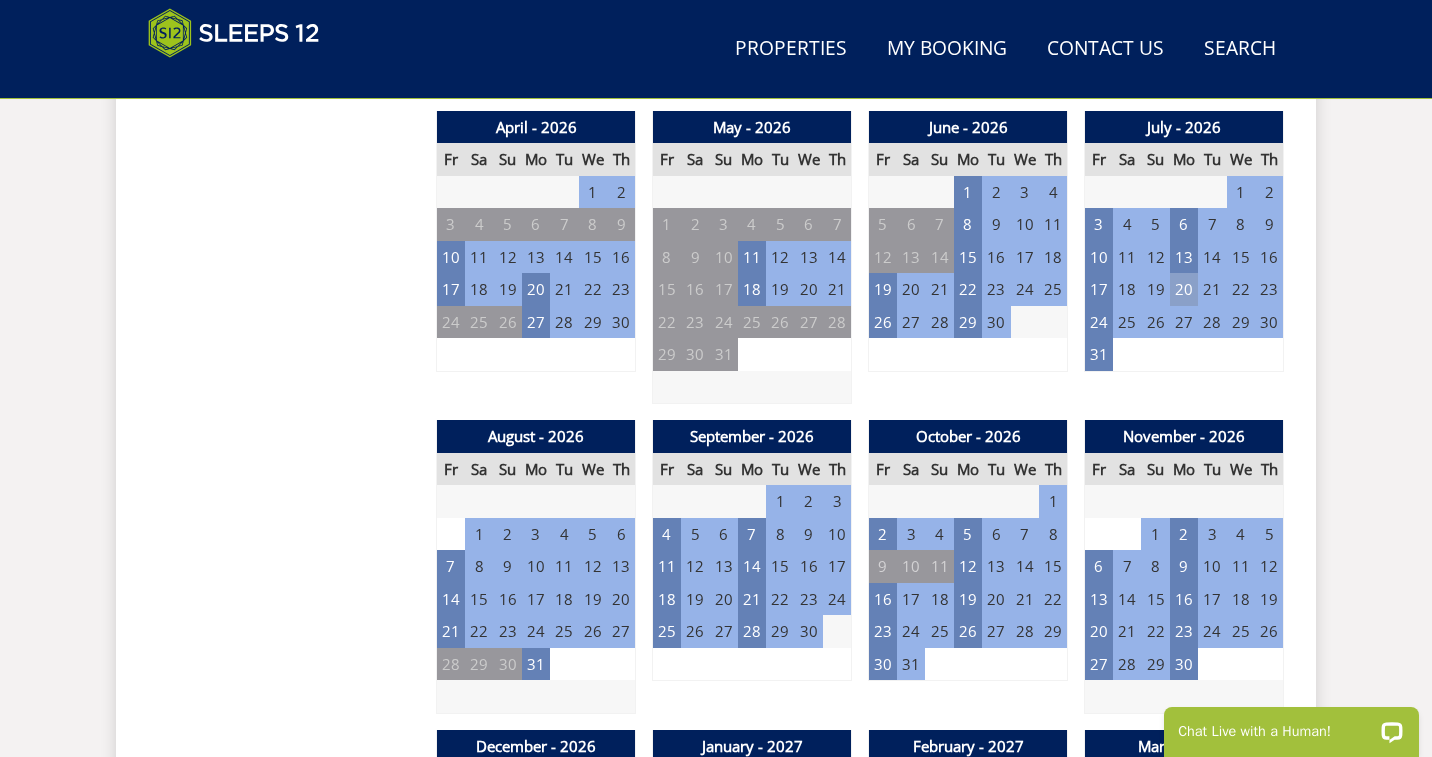 click on "20" at bounding box center [1184, 289] 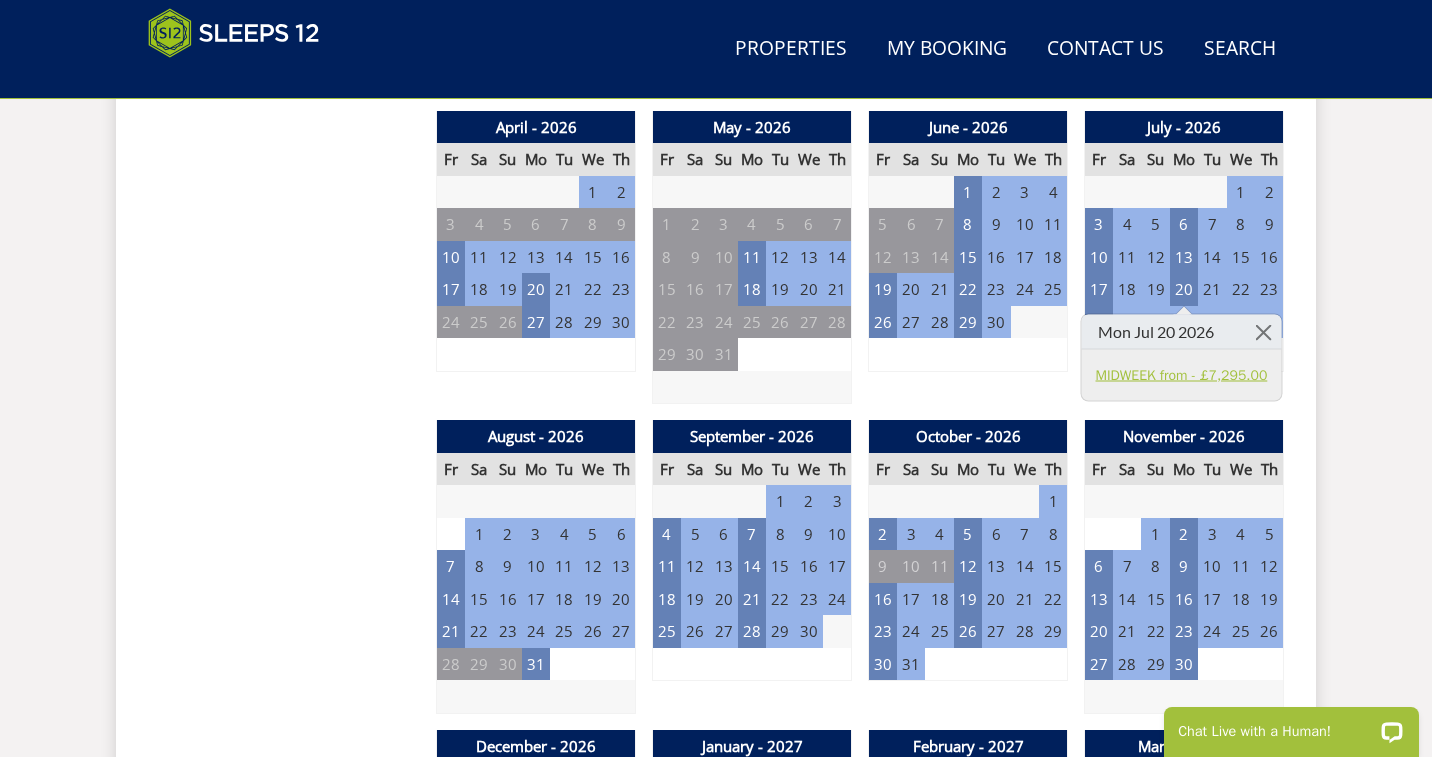 click on "MIDWEEK from  - £7,295.00" at bounding box center (1182, 374) 